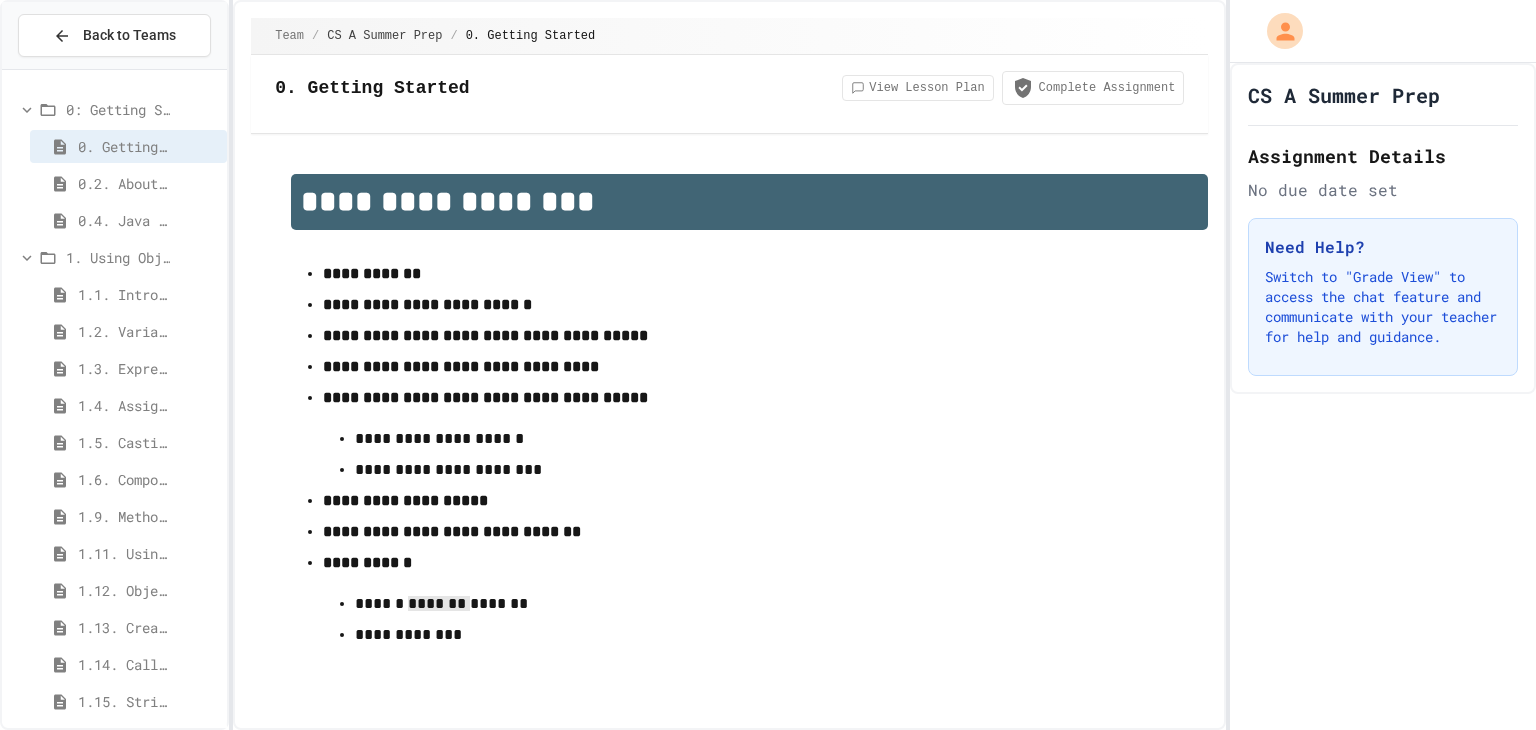scroll, scrollTop: 0, scrollLeft: 0, axis: both 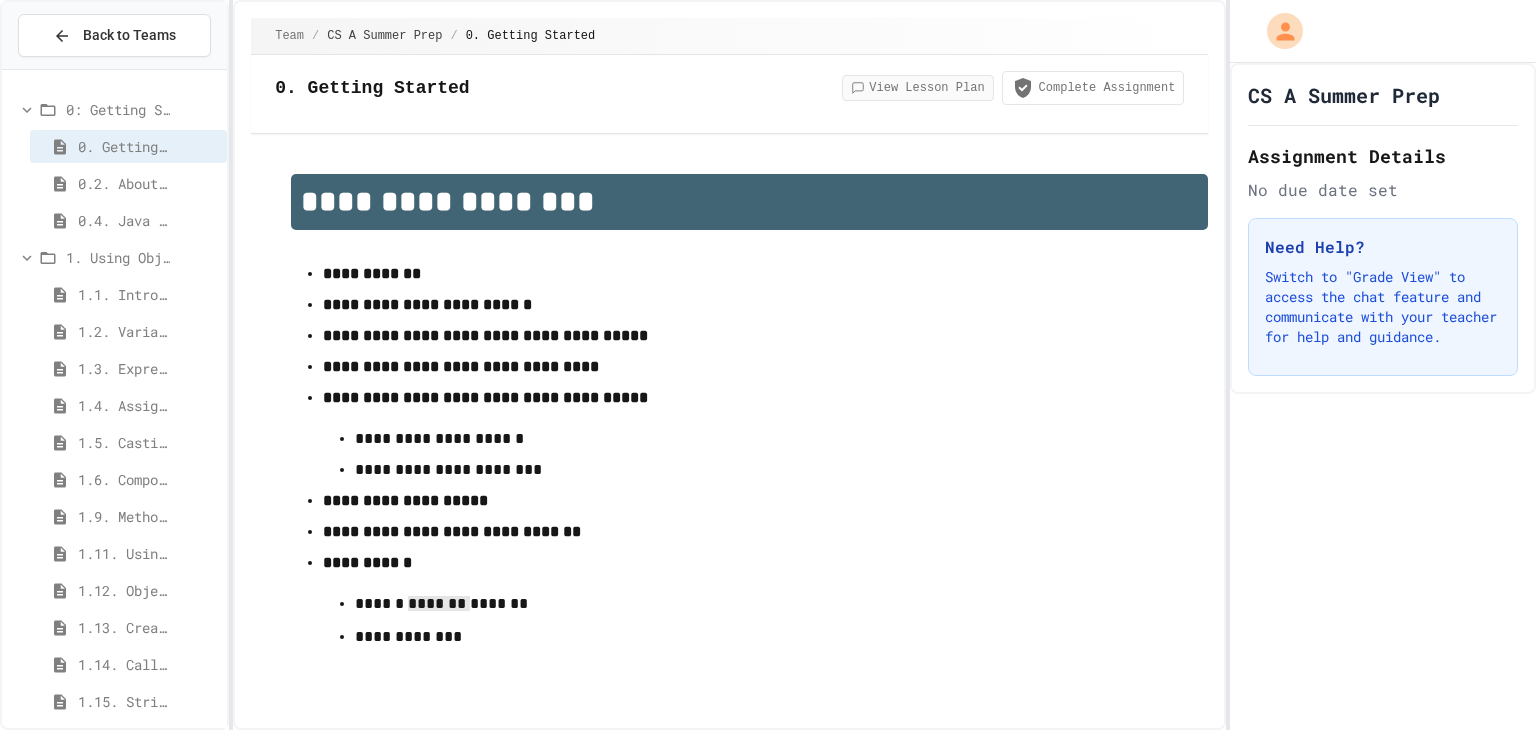 click on "View Lesson Plan" at bounding box center (917, 88) 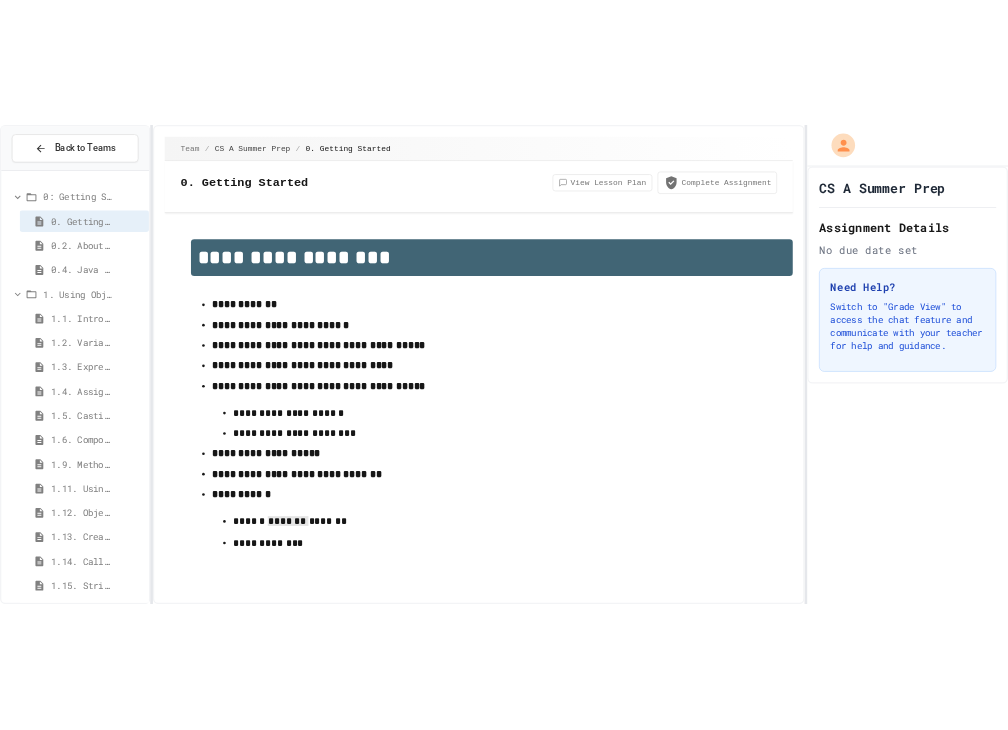 scroll, scrollTop: 772, scrollLeft: 0, axis: vertical 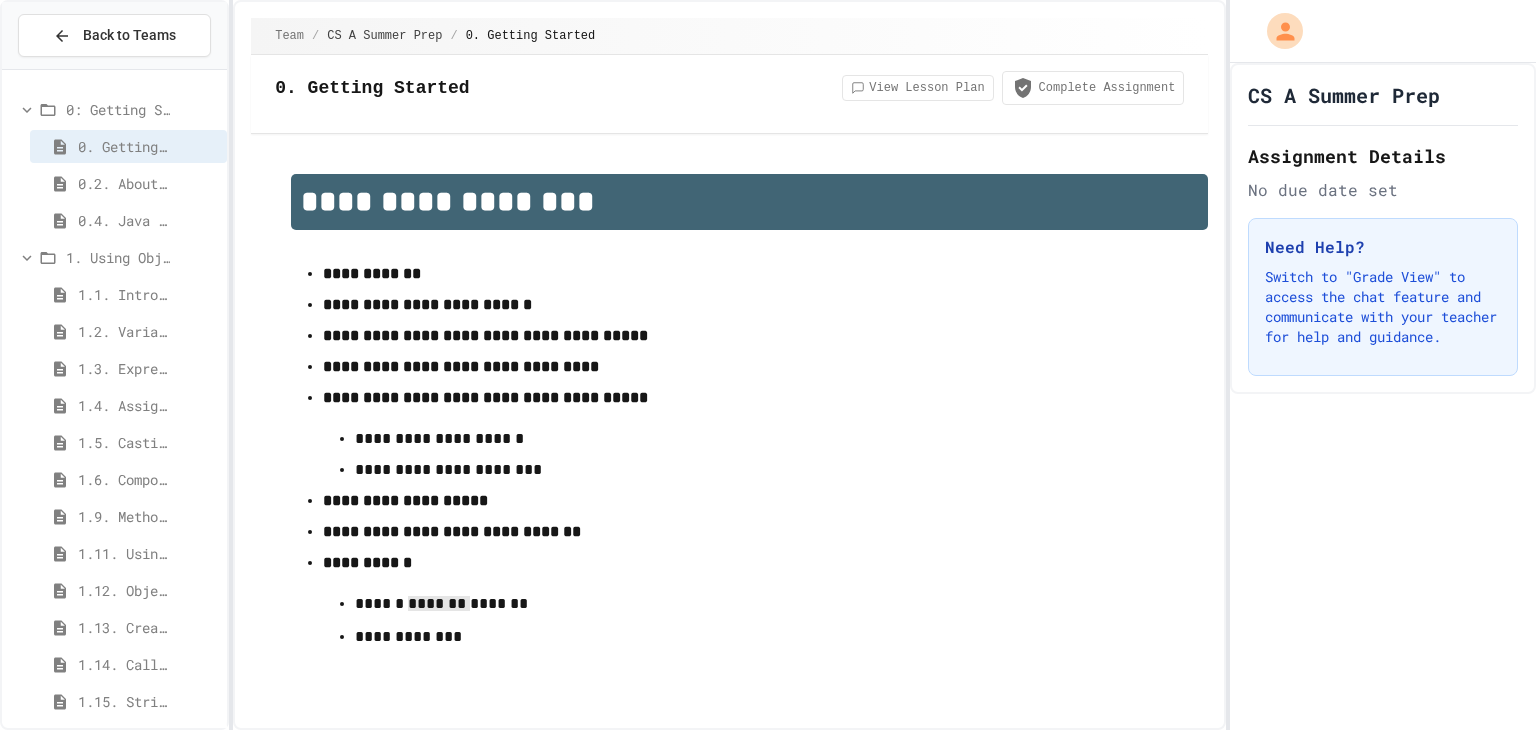 click on "This is a general statement about technology." at bounding box center [788, 975] 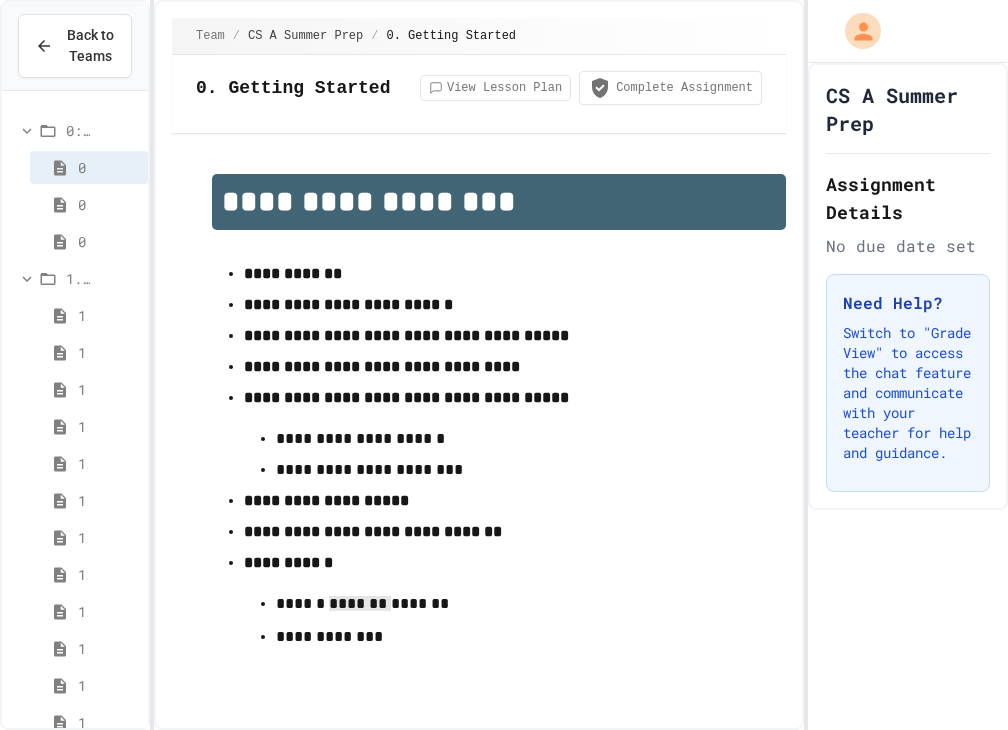 click on "This is a general statement about technology." at bounding box center (514, 1014) 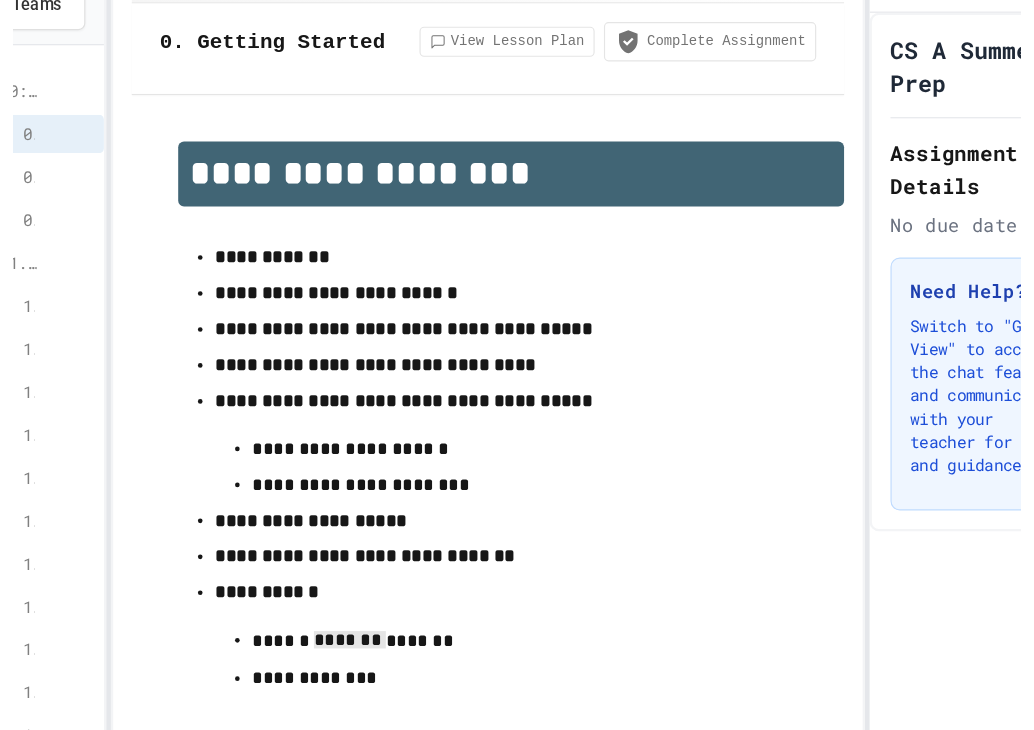 scroll, scrollTop: 889, scrollLeft: 0, axis: vertical 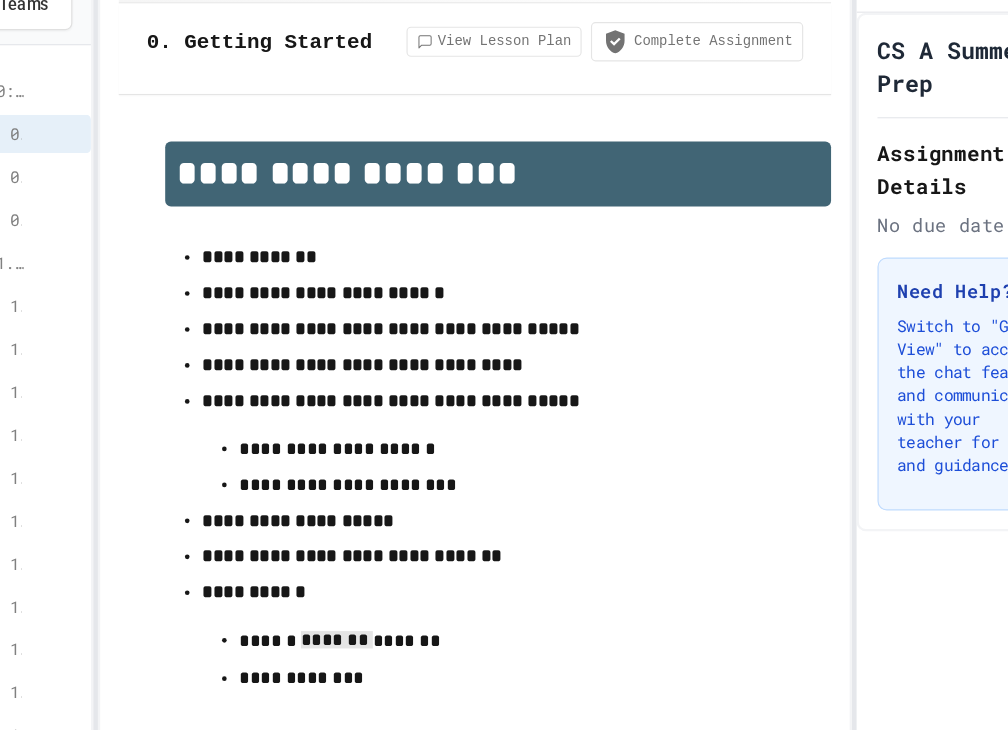 click on "This is a general statement about technology." at bounding box center (524, 898) 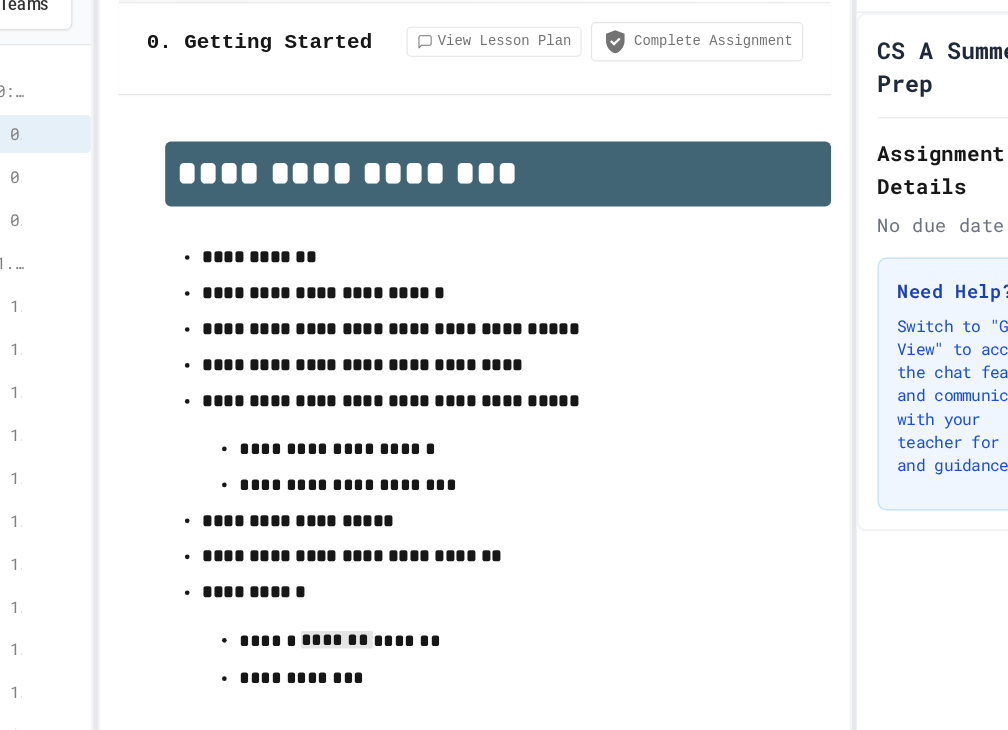 drag, startPoint x: 883, startPoint y: 312, endPoint x: 132, endPoint y: 164, distance: 765.44434 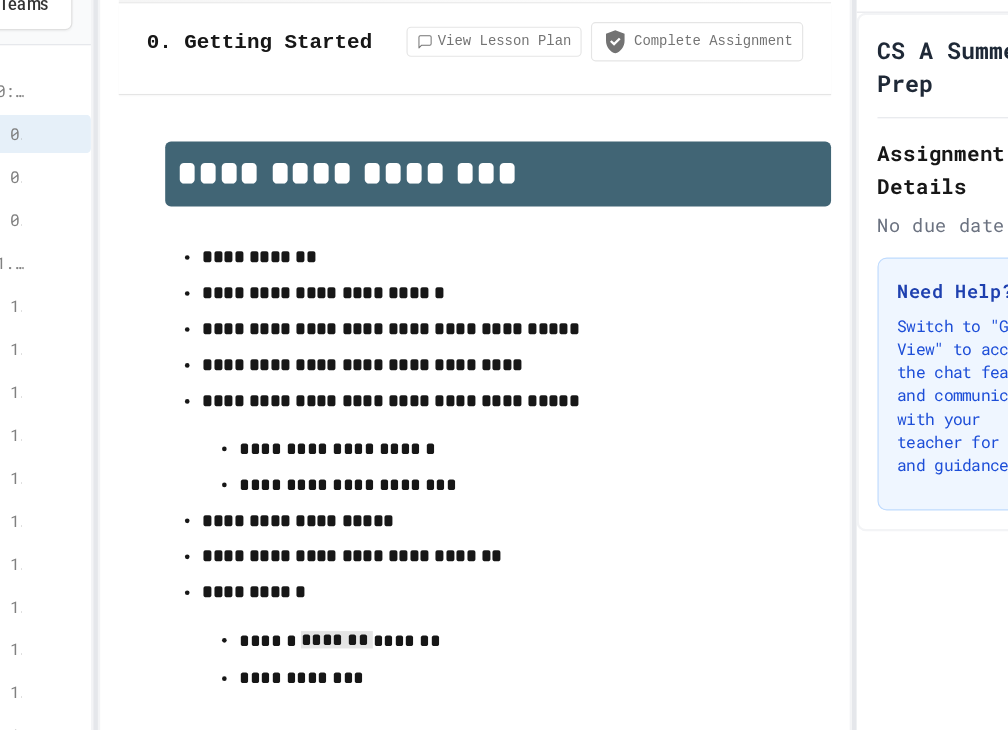 click on "**********" at bounding box center (524, 953) 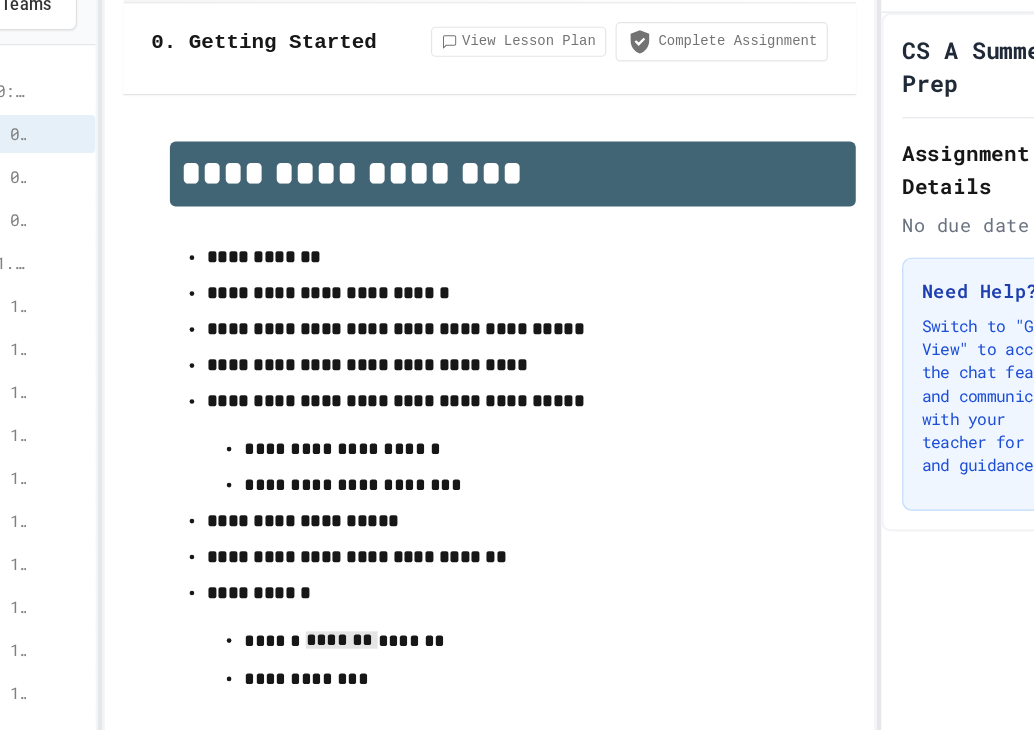 click on "This is a general statement about technology." at bounding box center (534, 897) 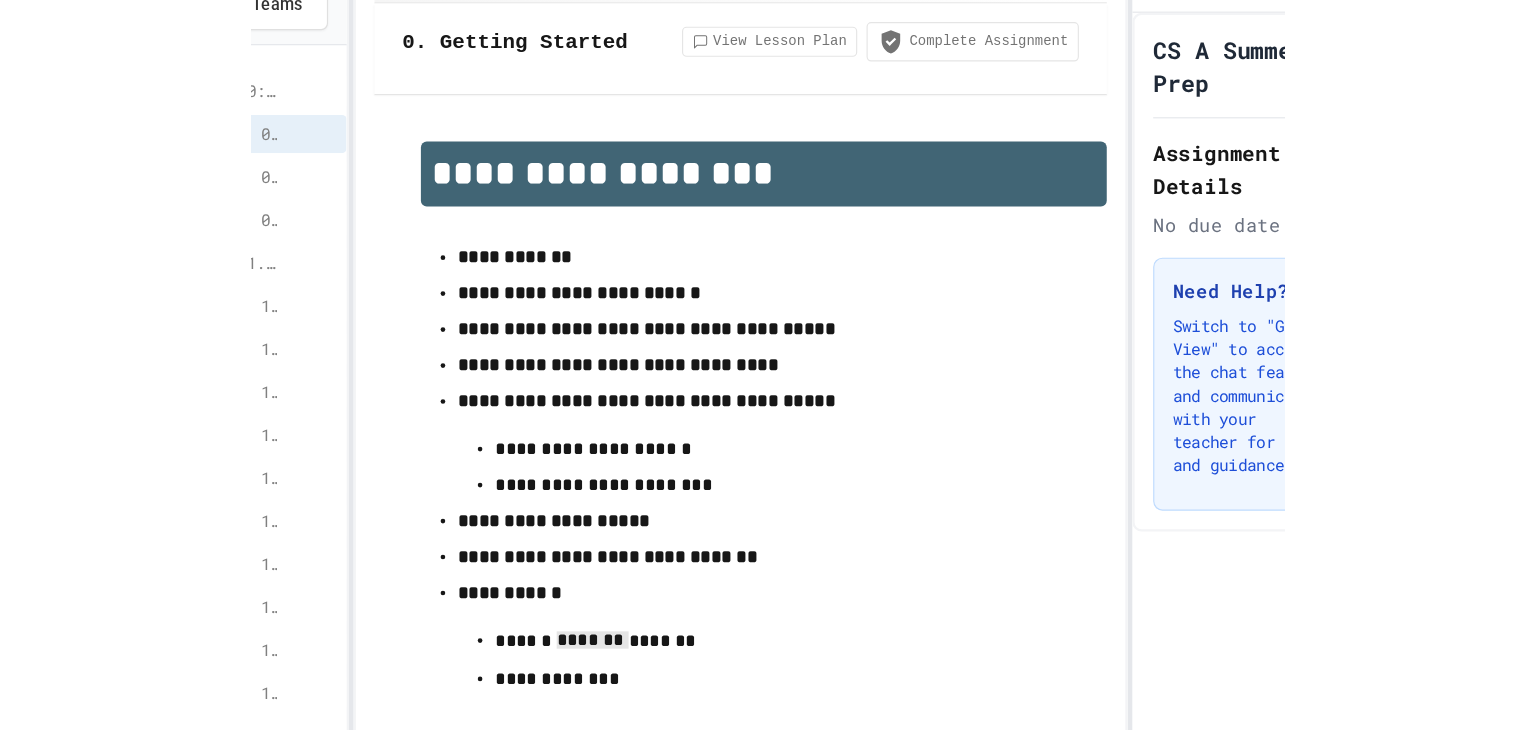 scroll, scrollTop: 849, scrollLeft: 0, axis: vertical 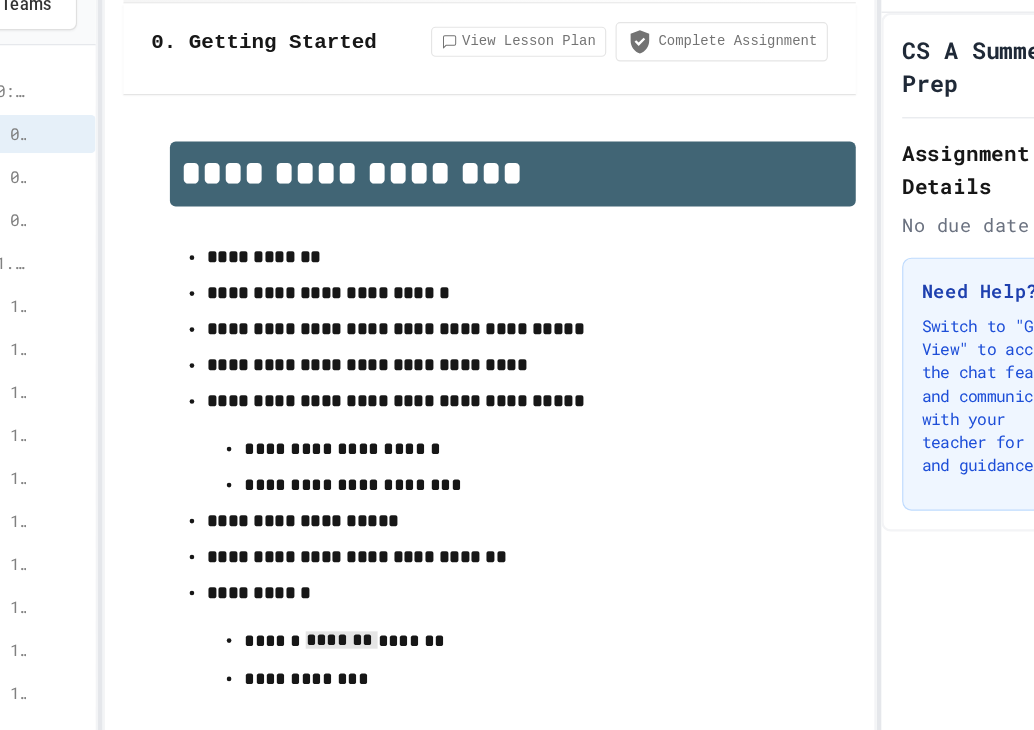 click on "**********" at bounding box center (534, 937) 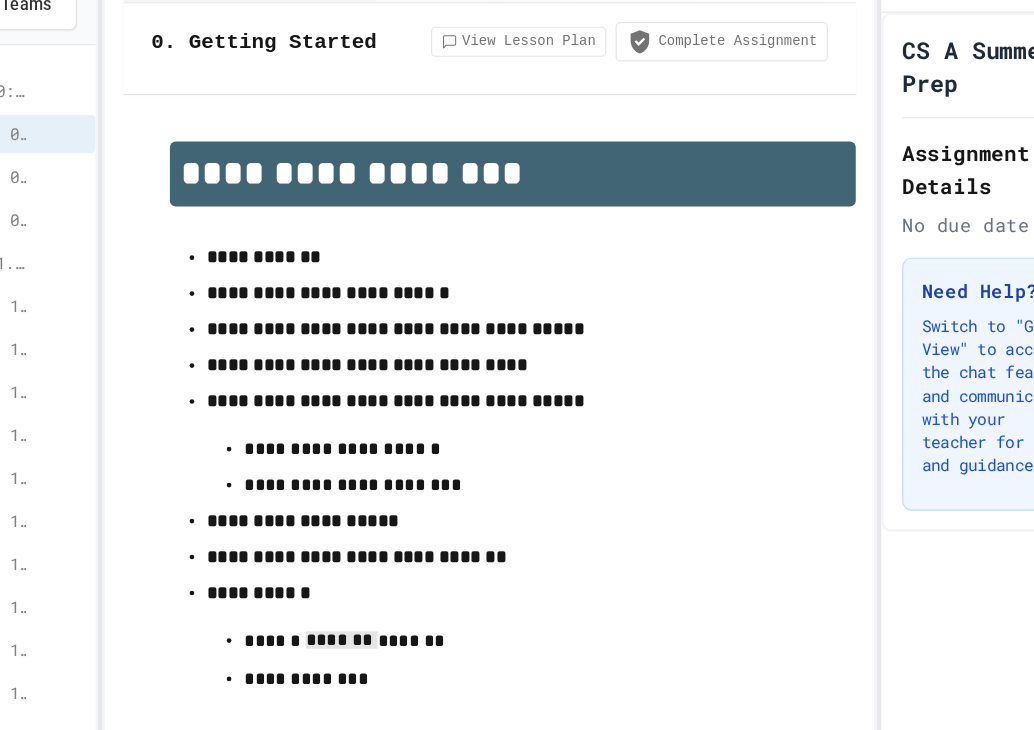 drag, startPoint x: 243, startPoint y: 185, endPoint x: 400, endPoint y: 245, distance: 168.07439 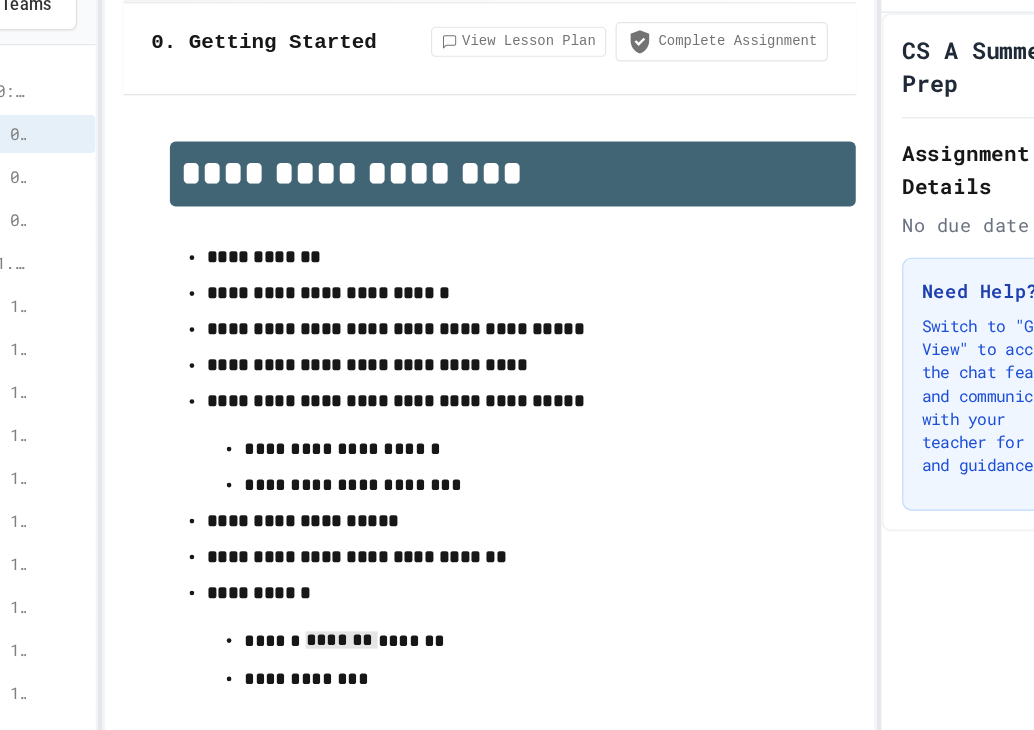 click on "**********" at bounding box center [536, 937] 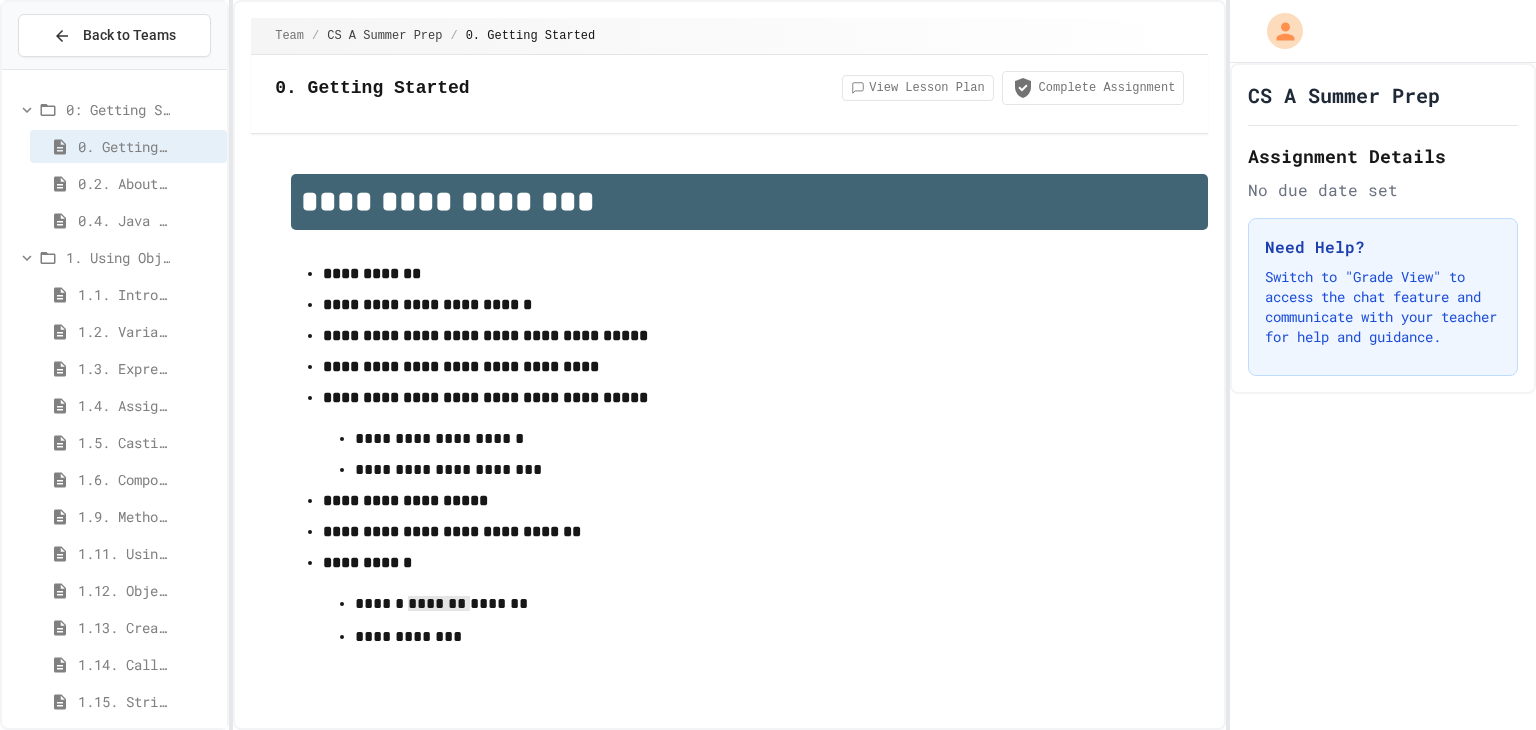 click on "This is a general statement about technology." at bounding box center (788, 898) 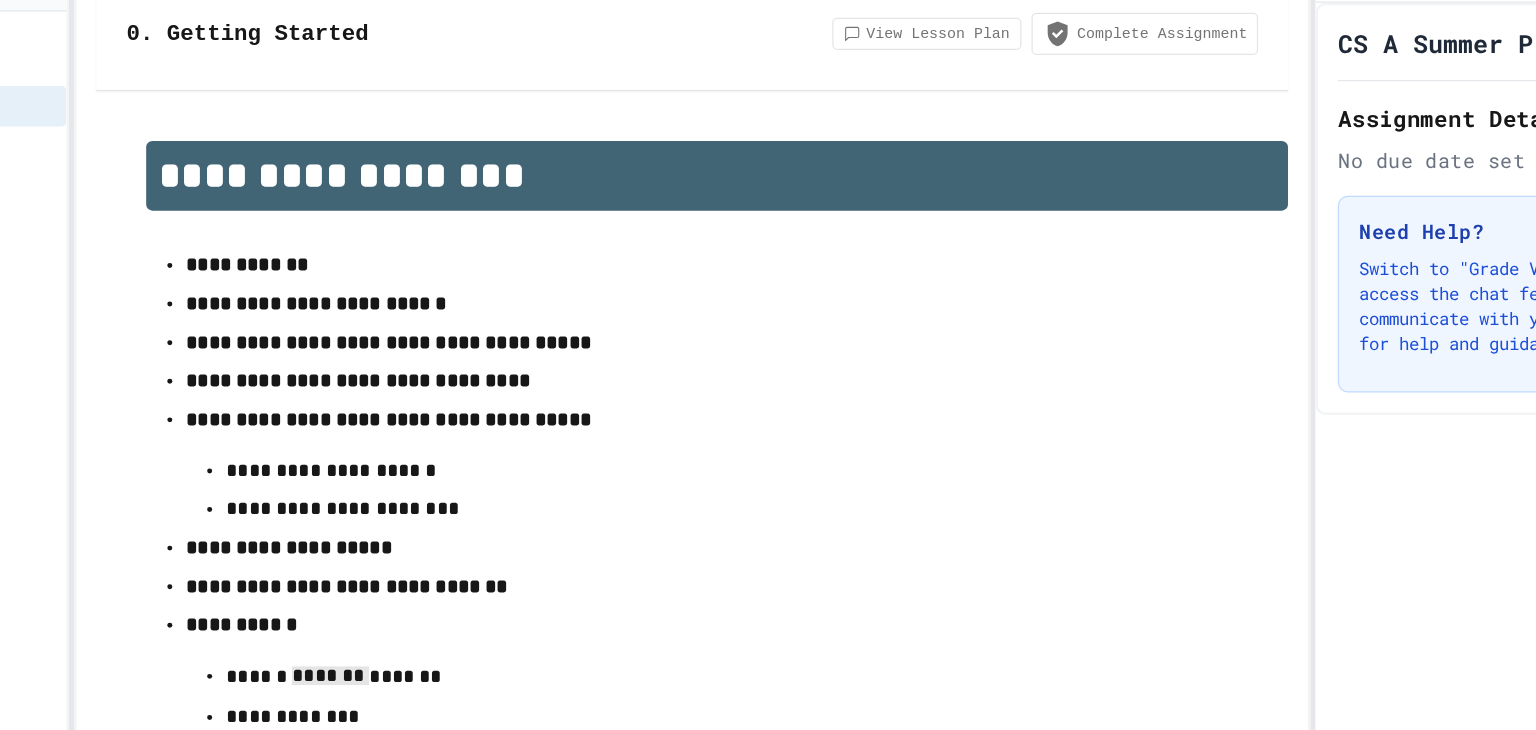 scroll, scrollTop: 1064, scrollLeft: 0, axis: vertical 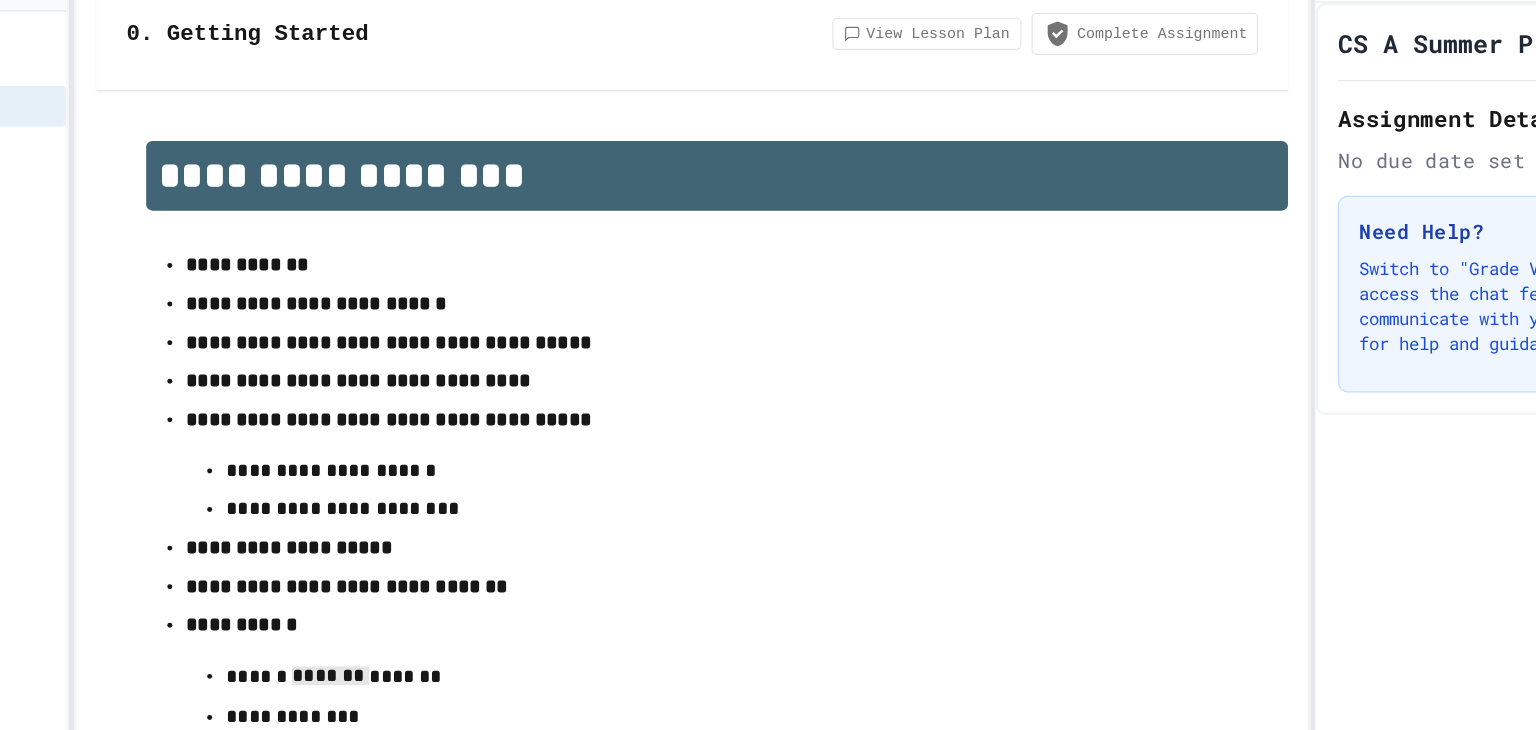 click on "**********" at bounding box center (788, 900) 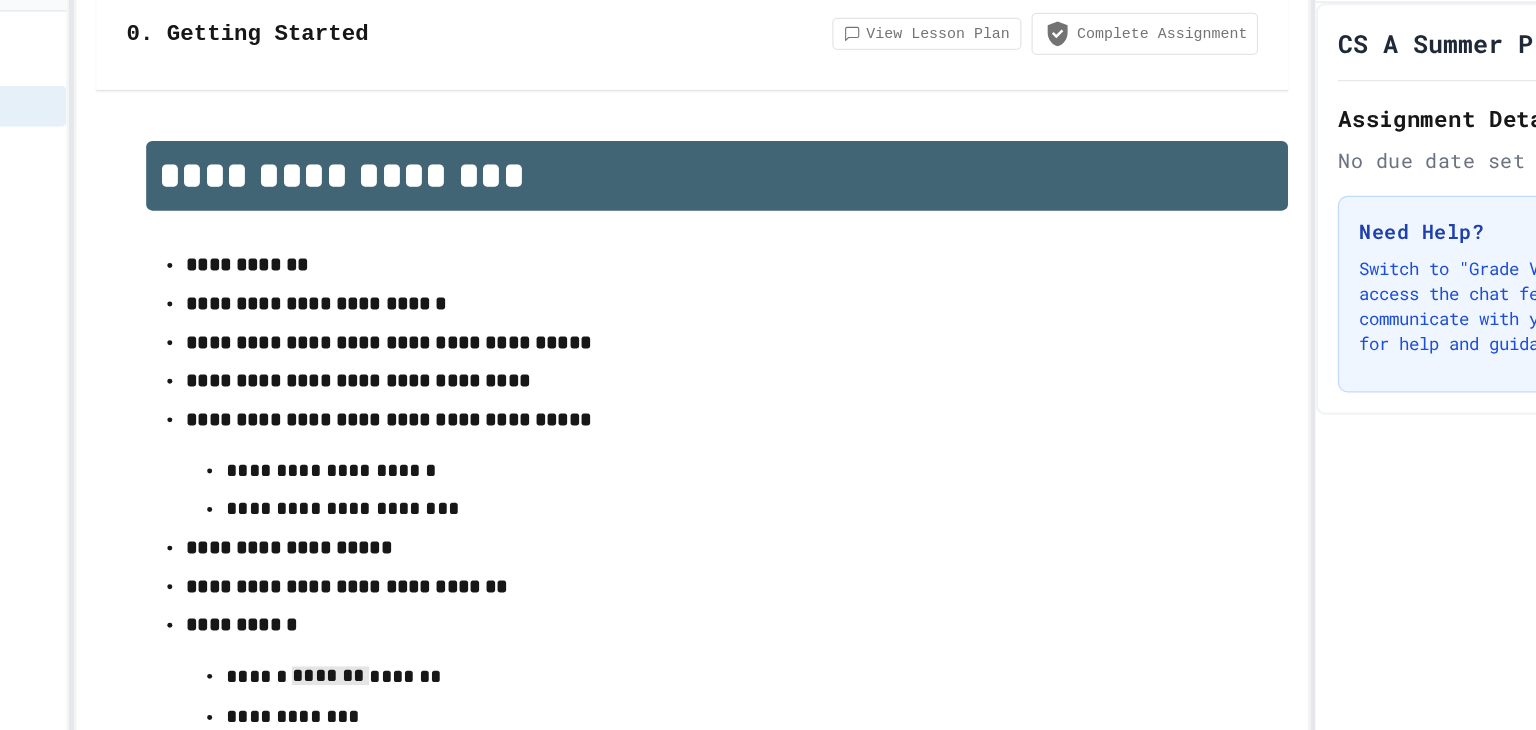 drag, startPoint x: 503, startPoint y: 179, endPoint x: 536, endPoint y: 179, distance: 33 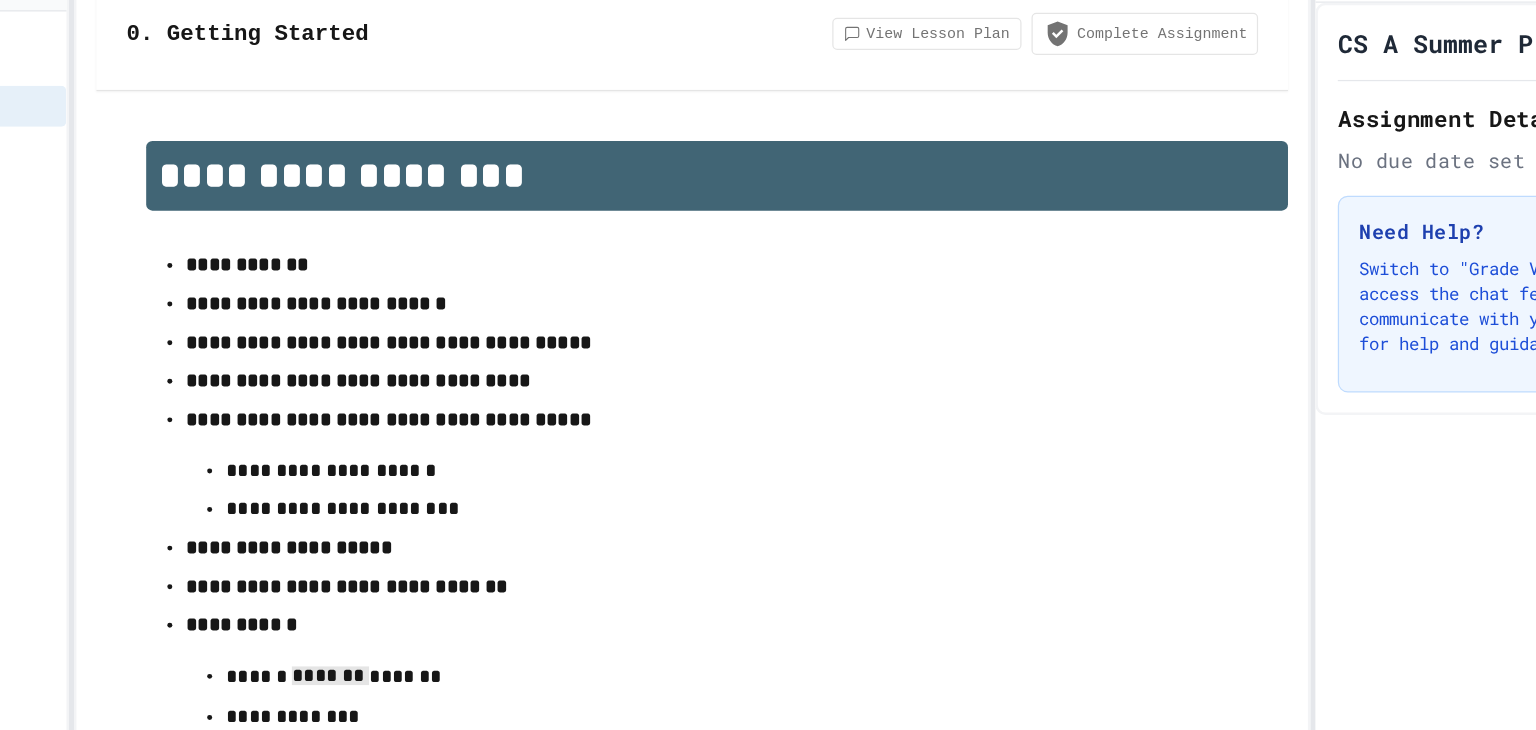 click on "**********" at bounding box center (545, 856) 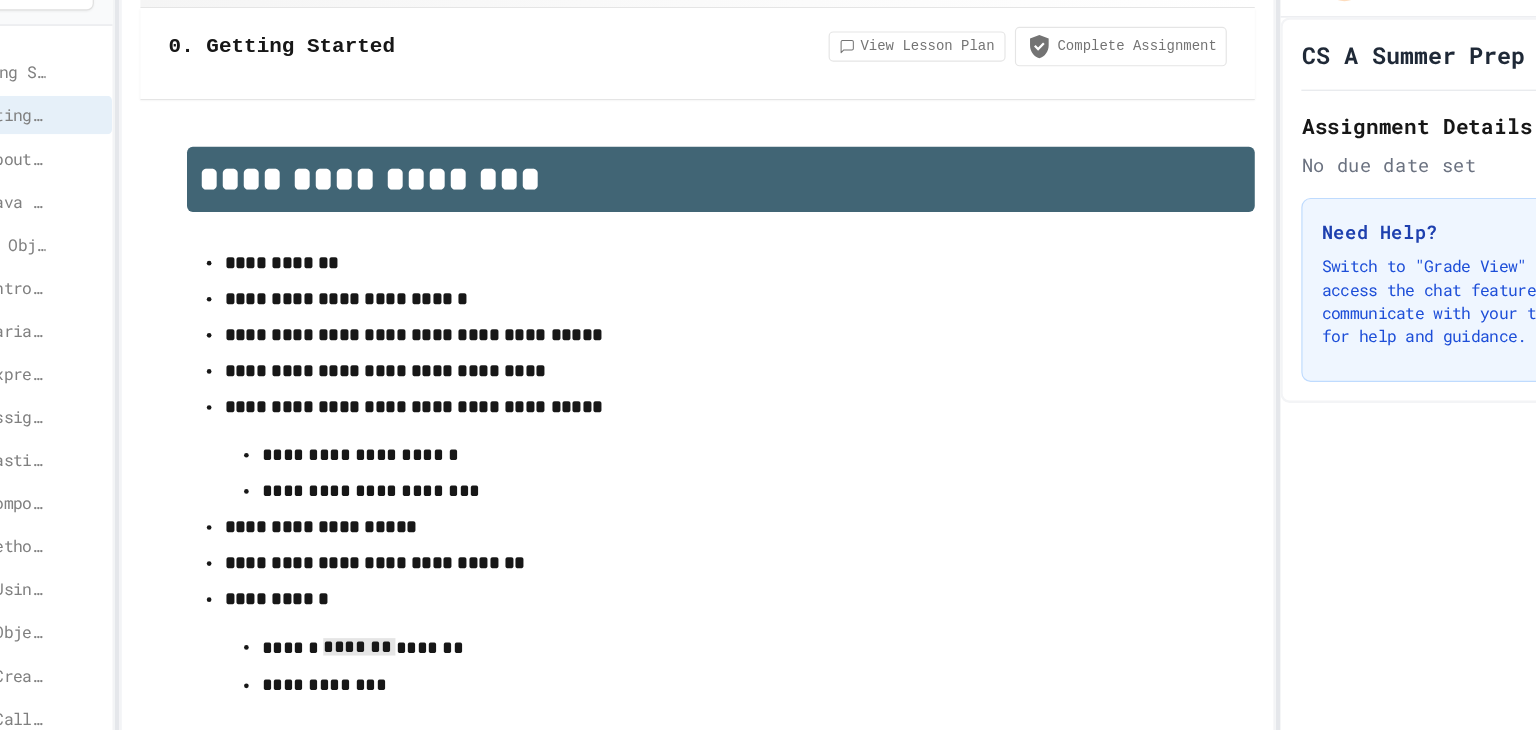 scroll, scrollTop: 1171, scrollLeft: 0, axis: vertical 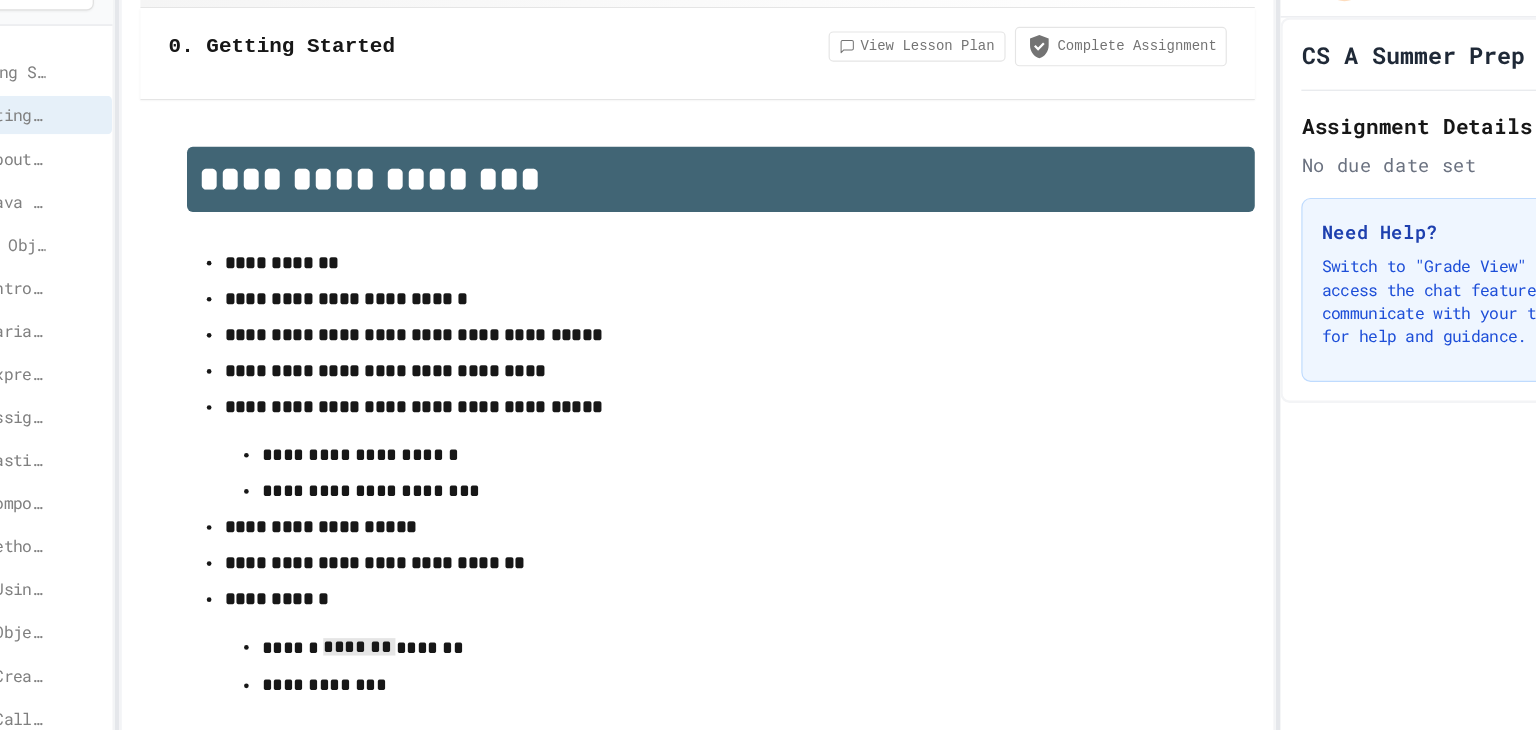 click on "**********" at bounding box center (788, 916) 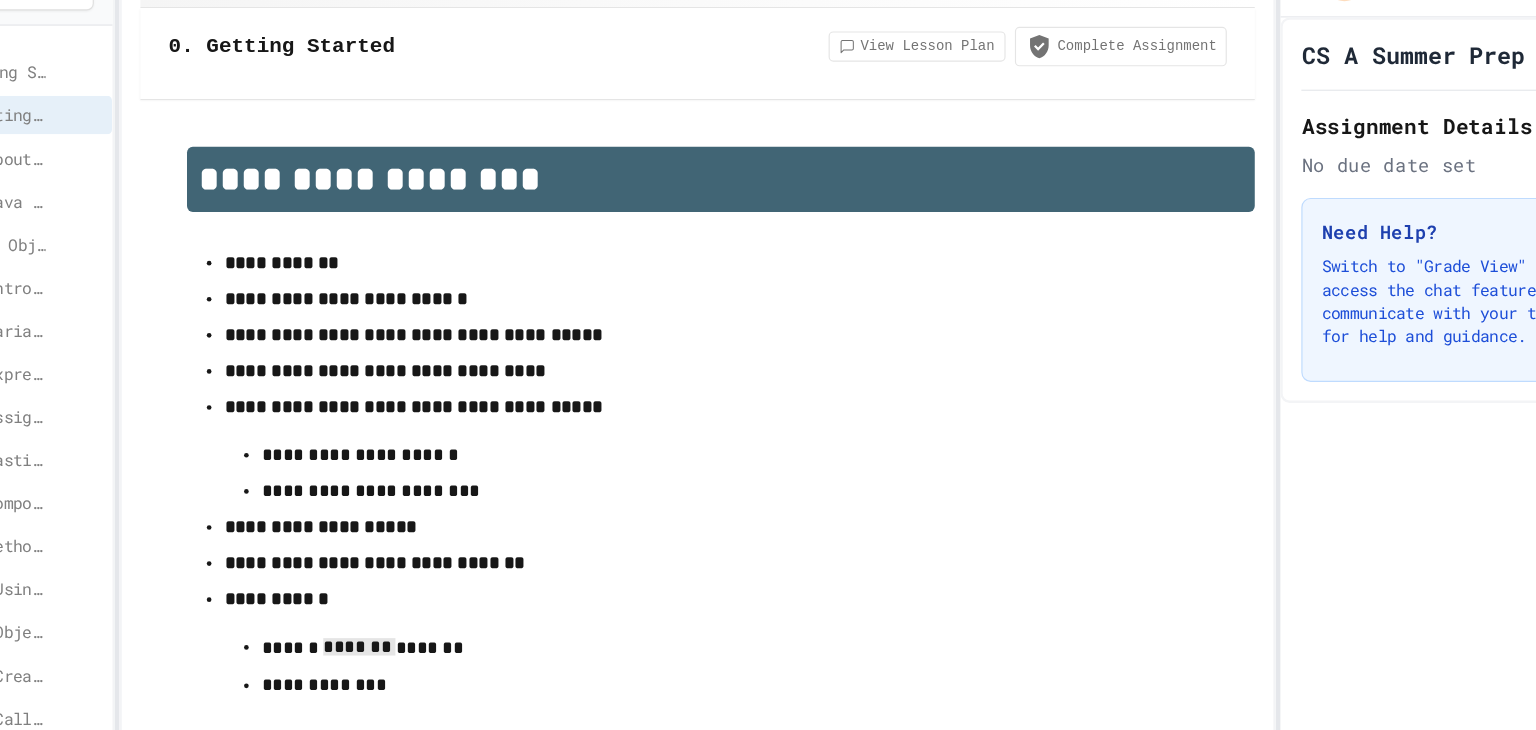 drag, startPoint x: 800, startPoint y: 246, endPoint x: 743, endPoint y: 340, distance: 109.9318 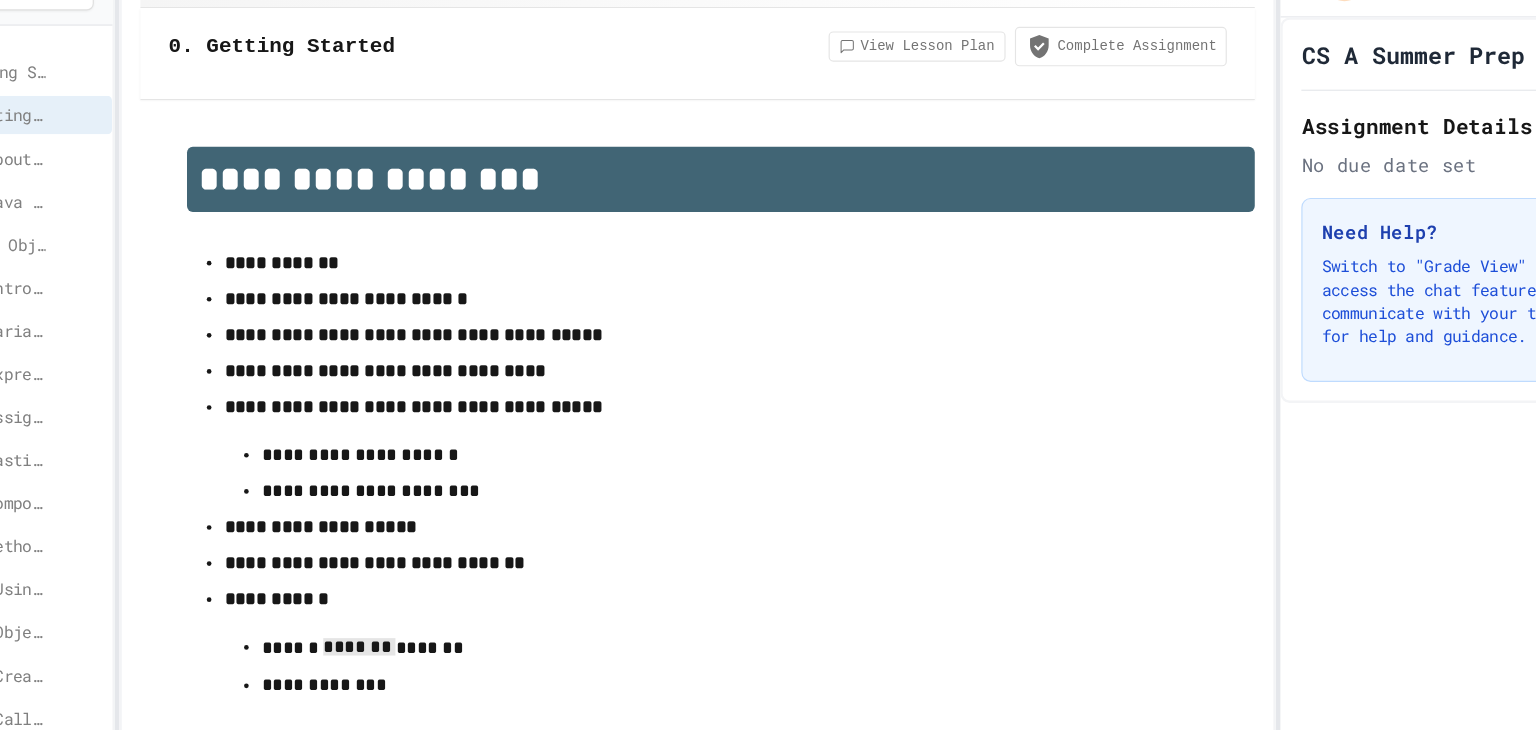 click on "**********" at bounding box center [788, 1013] 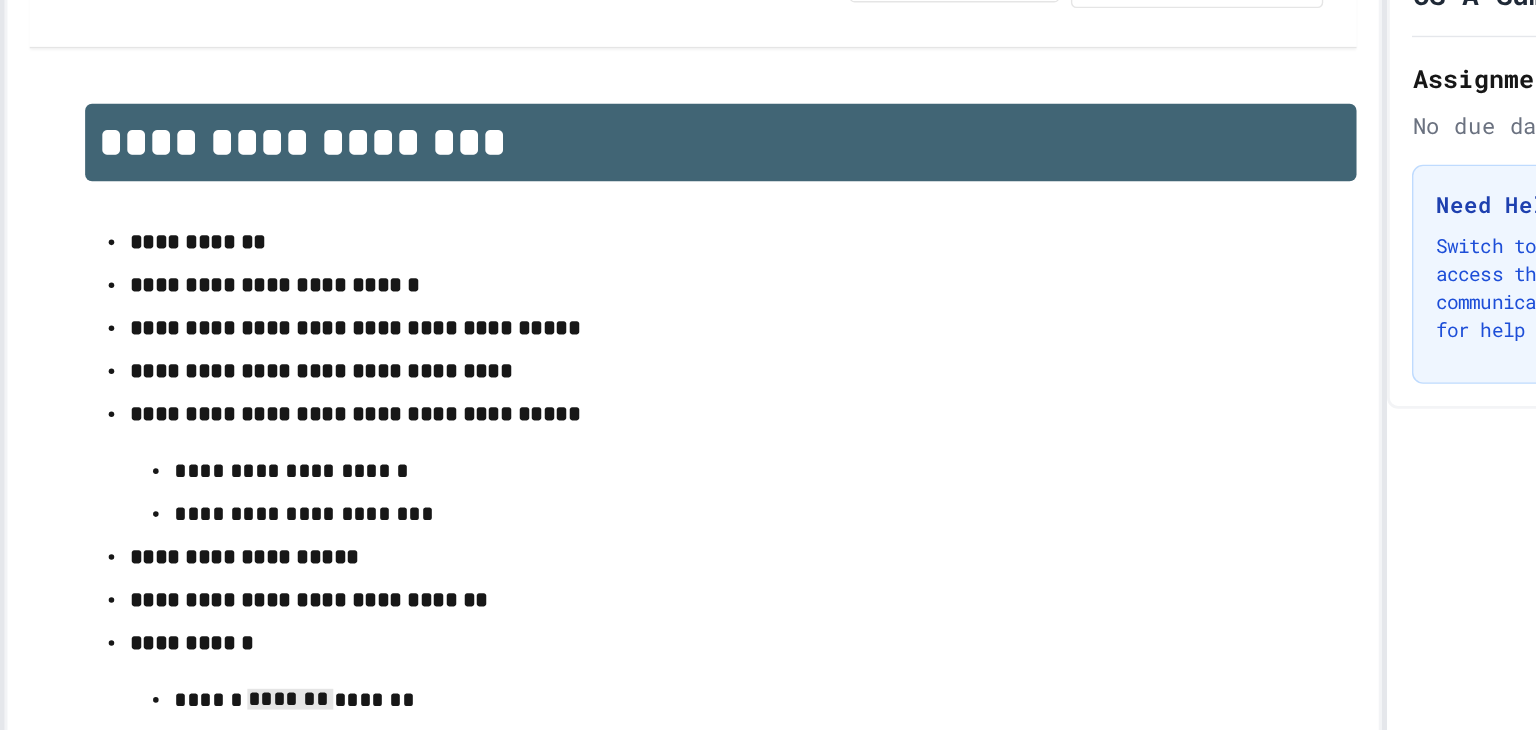 scroll, scrollTop: 1672, scrollLeft: 0, axis: vertical 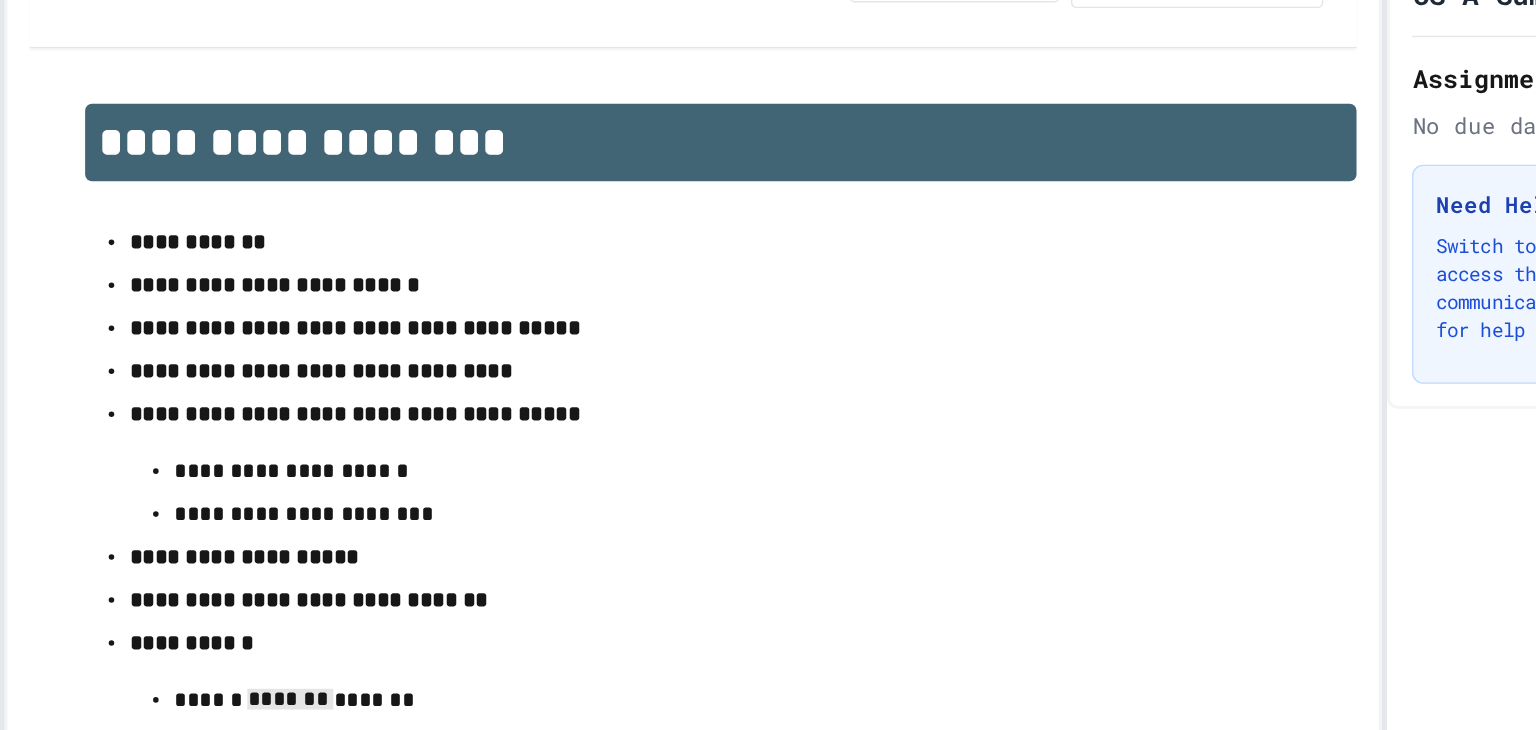 click on "**********" at bounding box center (671, 1021) 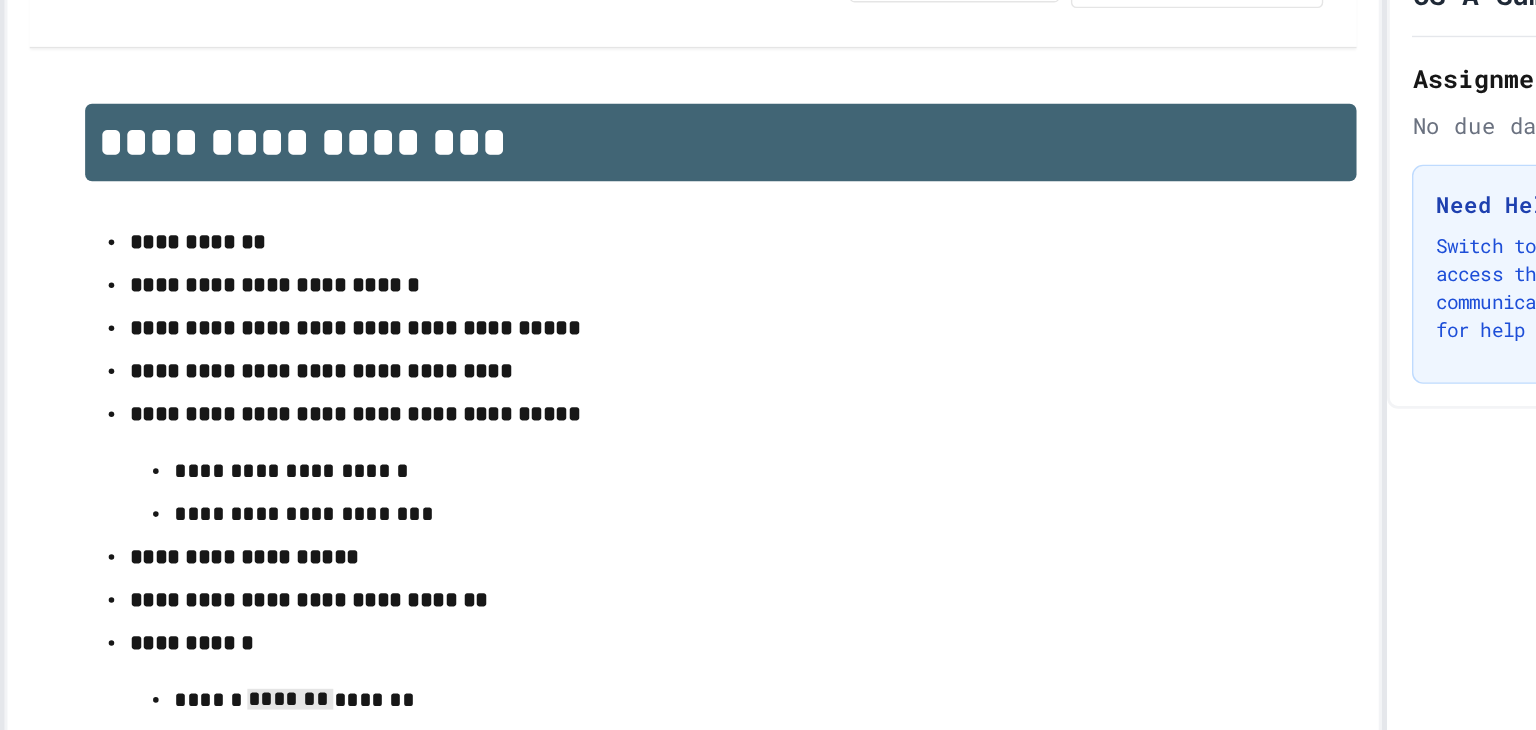 scroll, scrollTop: 1796, scrollLeft: 0, axis: vertical 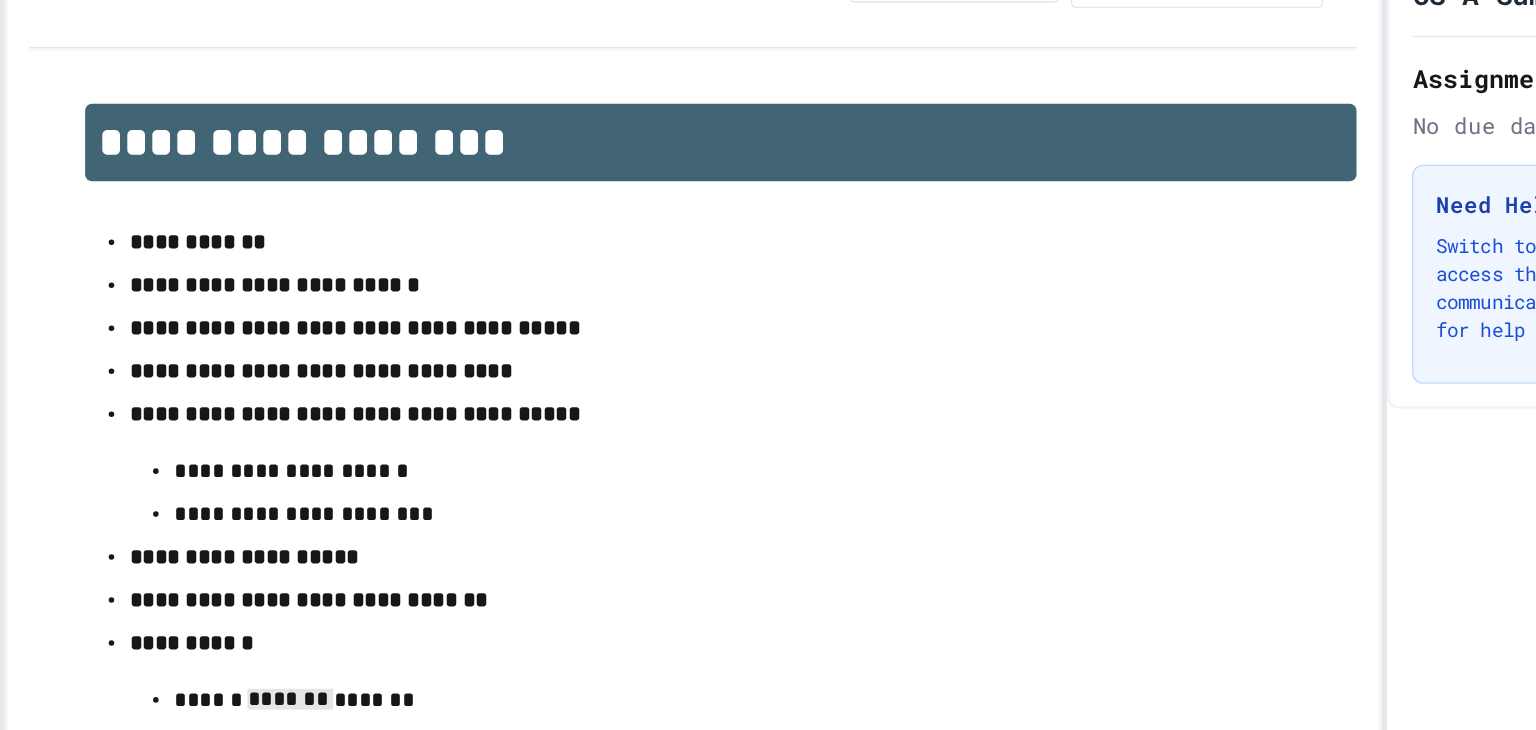 click on "**********" at bounding box center (788, 1087) 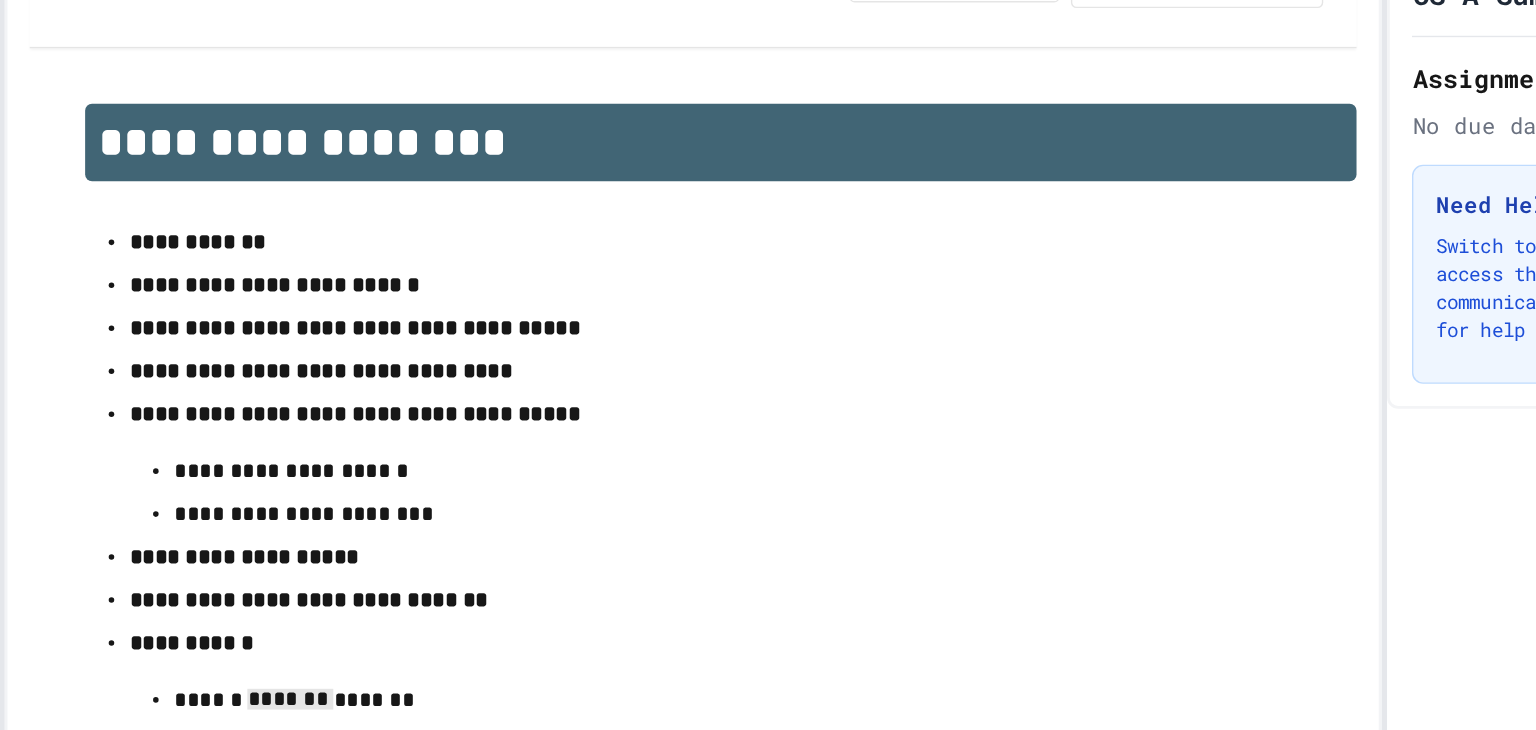 drag, startPoint x: 895, startPoint y: 265, endPoint x: 851, endPoint y: 369, distance: 112.92475 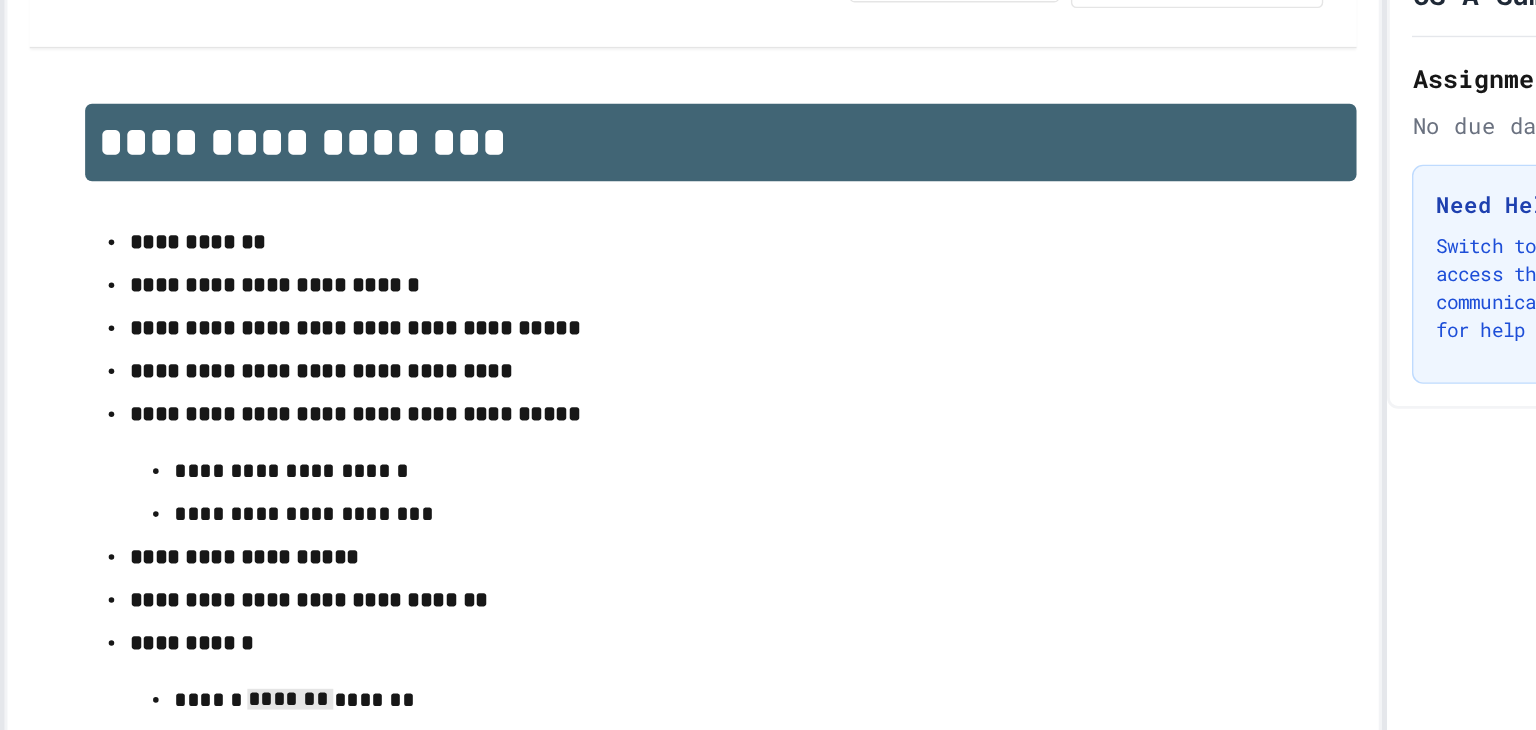 click on "**********" at bounding box center (788, 1098) 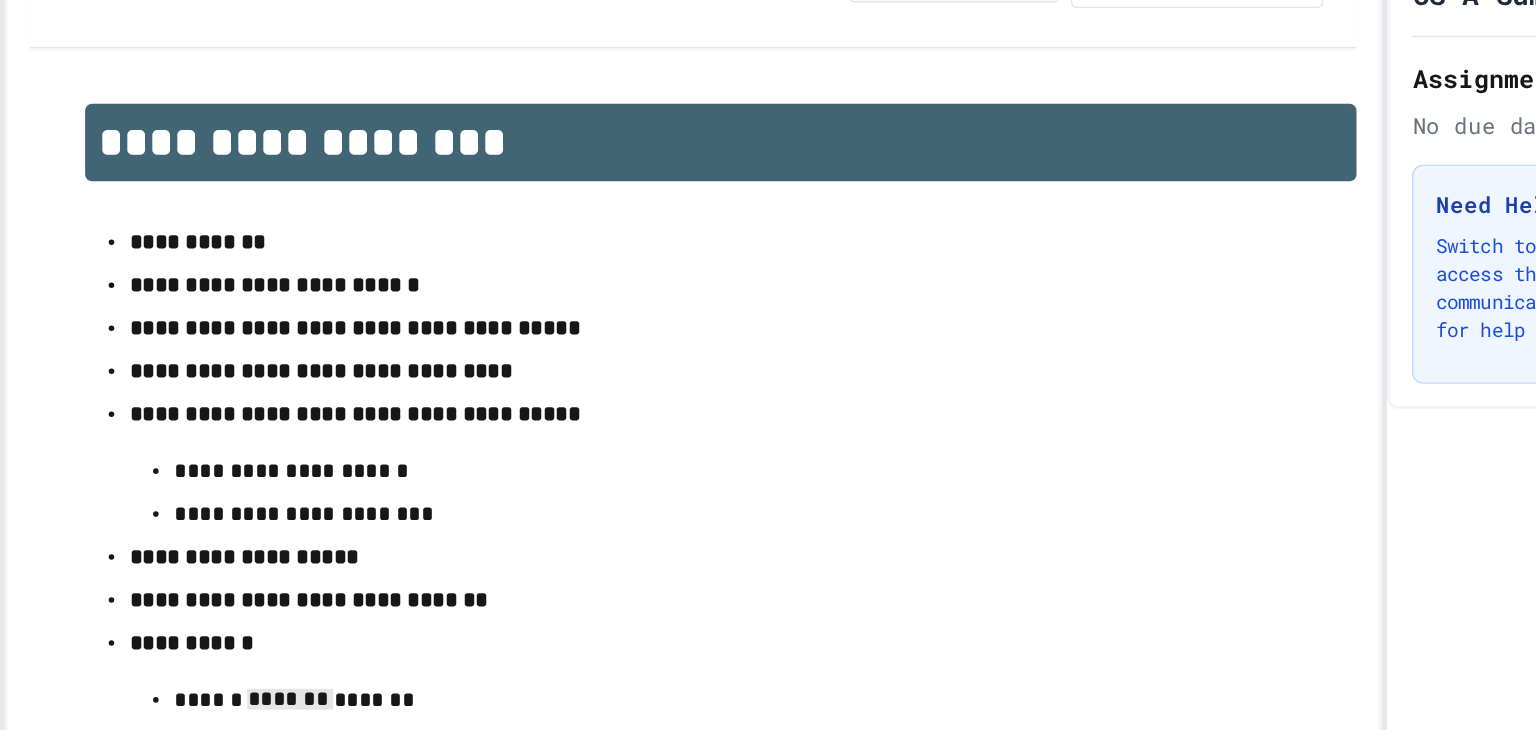 scroll, scrollTop: 1902, scrollLeft: 0, axis: vertical 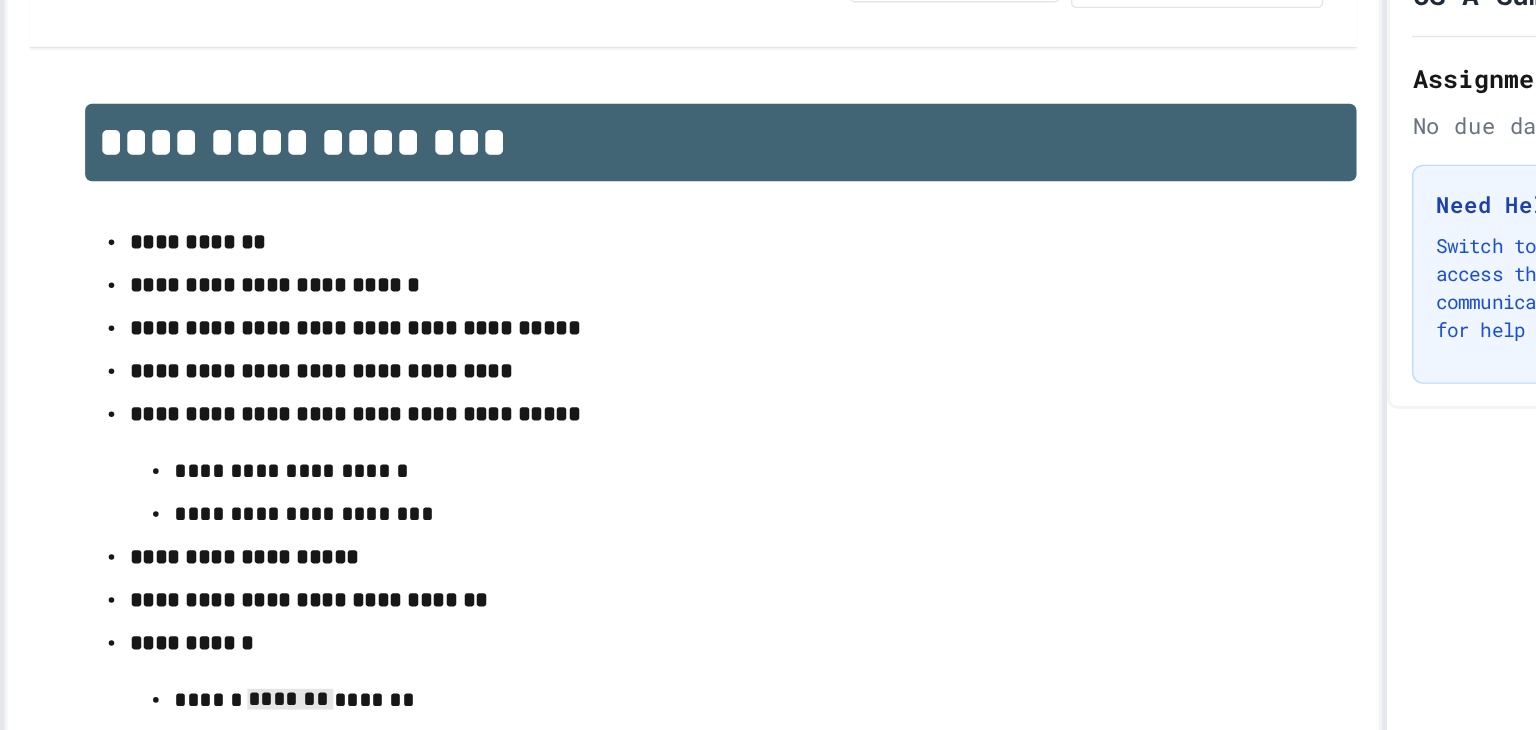 click on "**********" at bounding box center (788, 991) 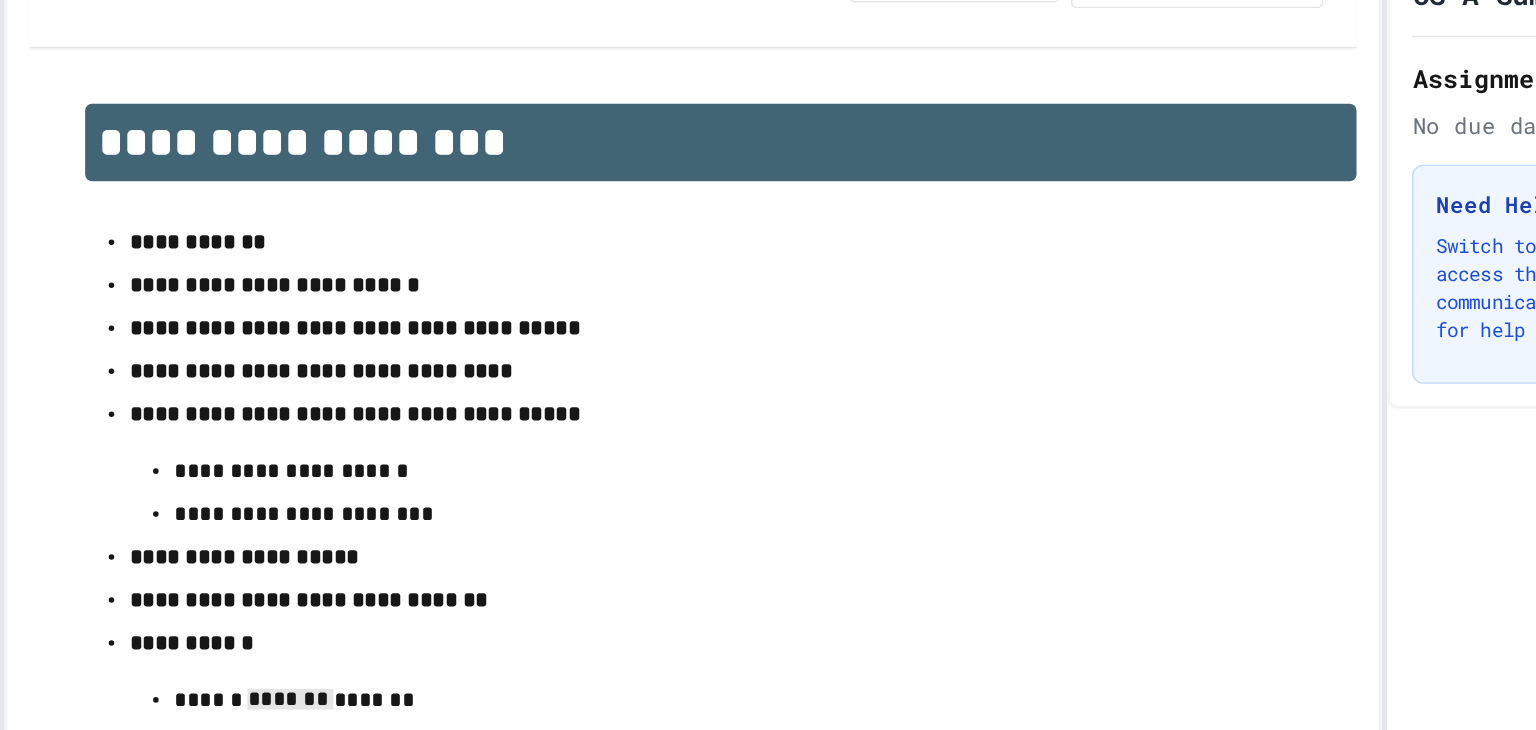 scroll, scrollTop: 1935, scrollLeft: 0, axis: vertical 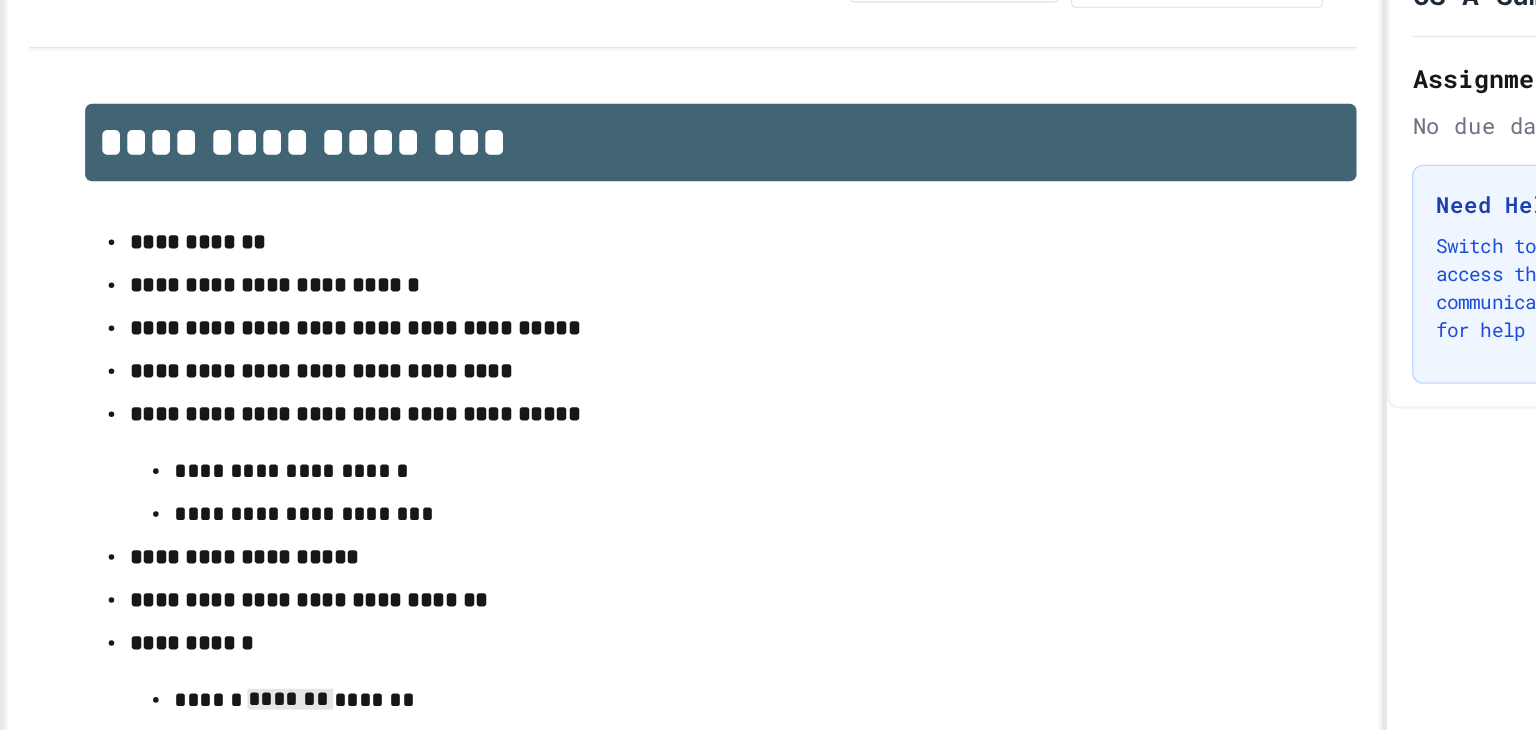 click on "**********" at bounding box center [791, 989] 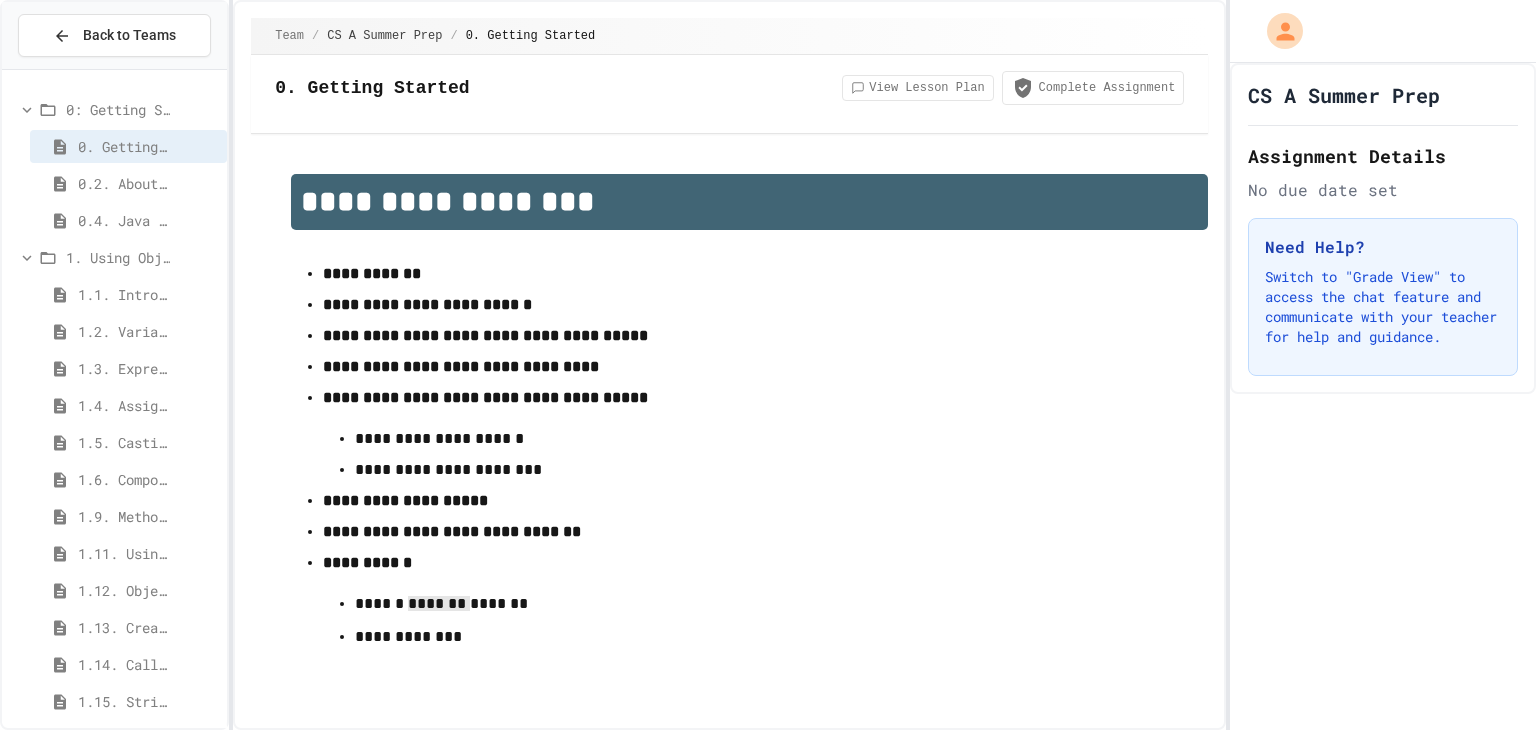 click on "**********" at bounding box center [740, 1078] 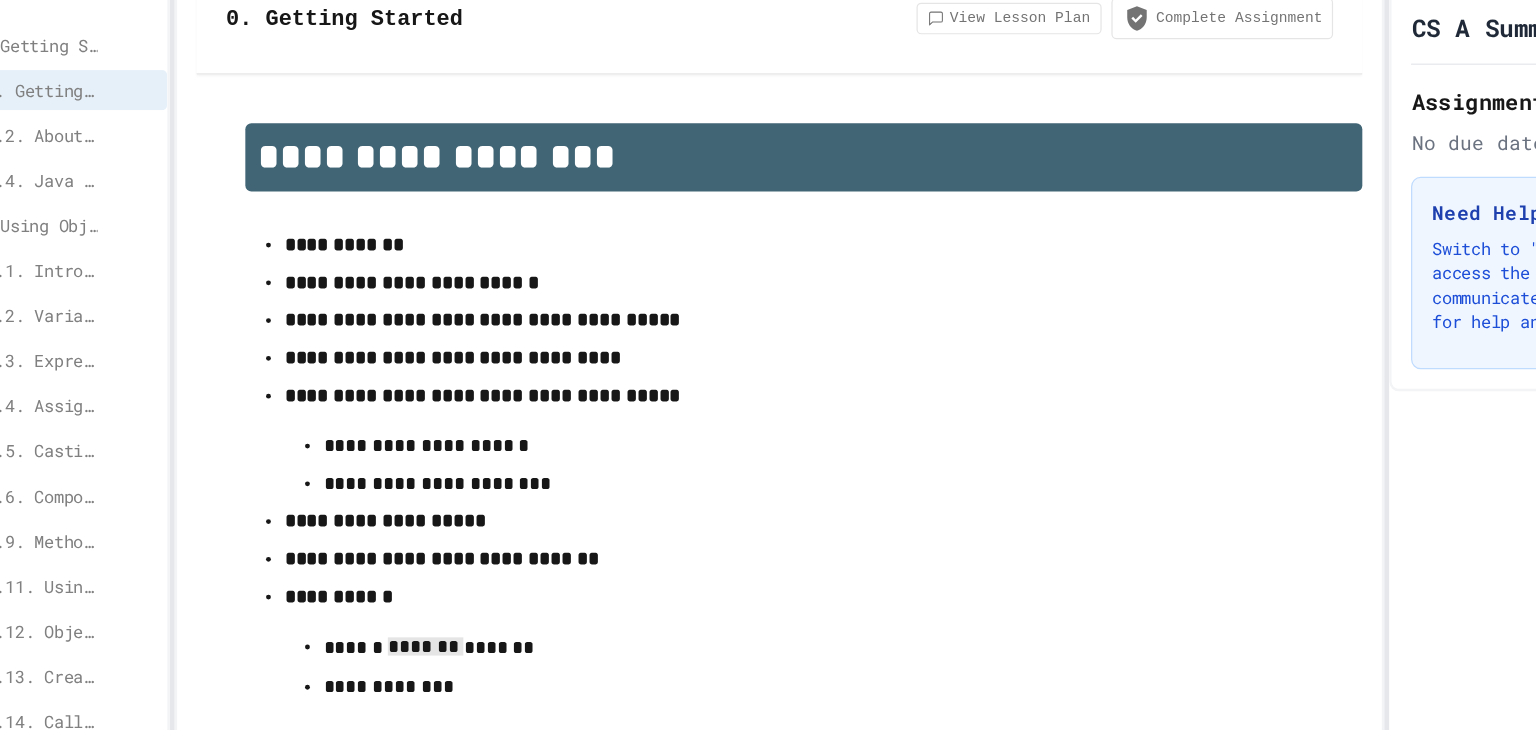 click on "**********" at bounding box center [788, 990] 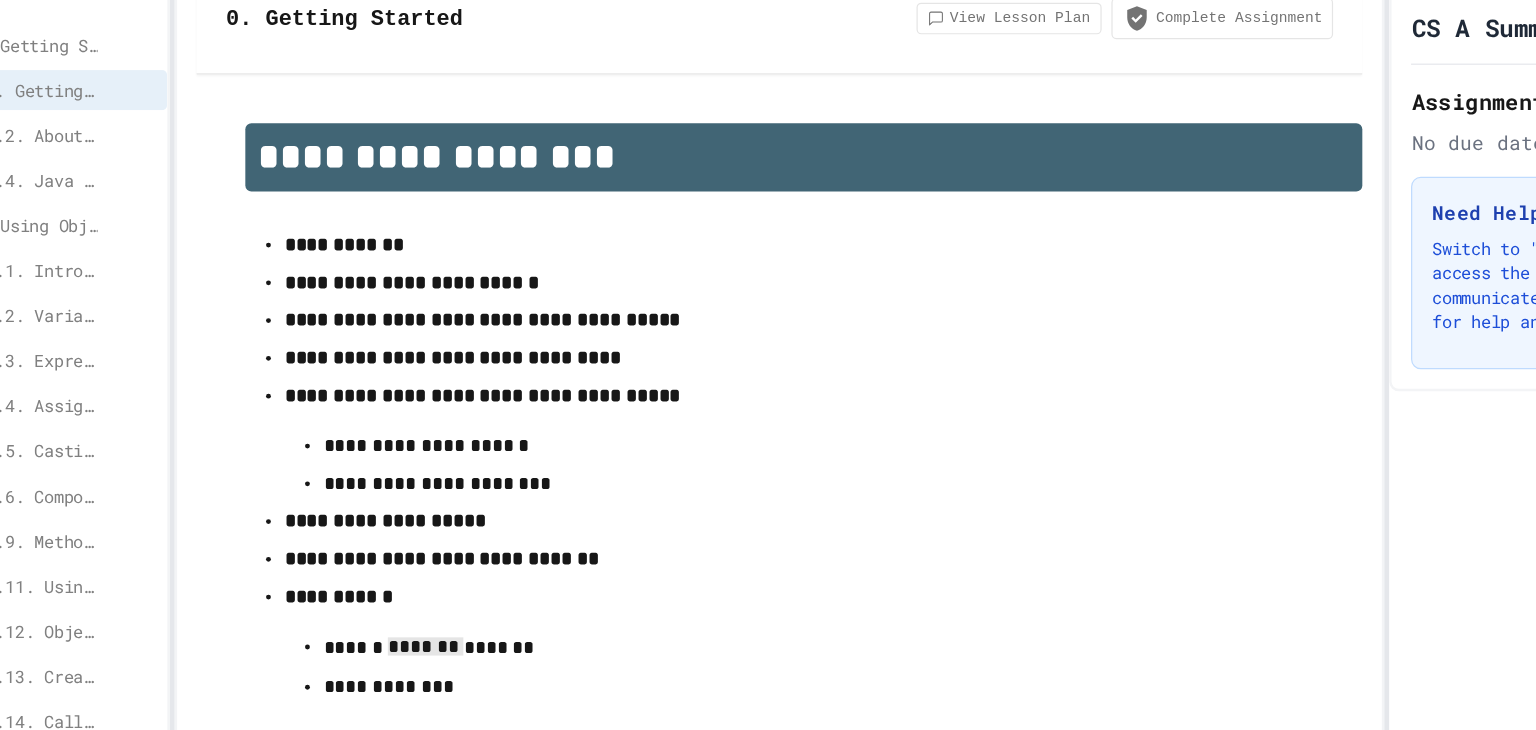 scroll, scrollTop: 2183, scrollLeft: 0, axis: vertical 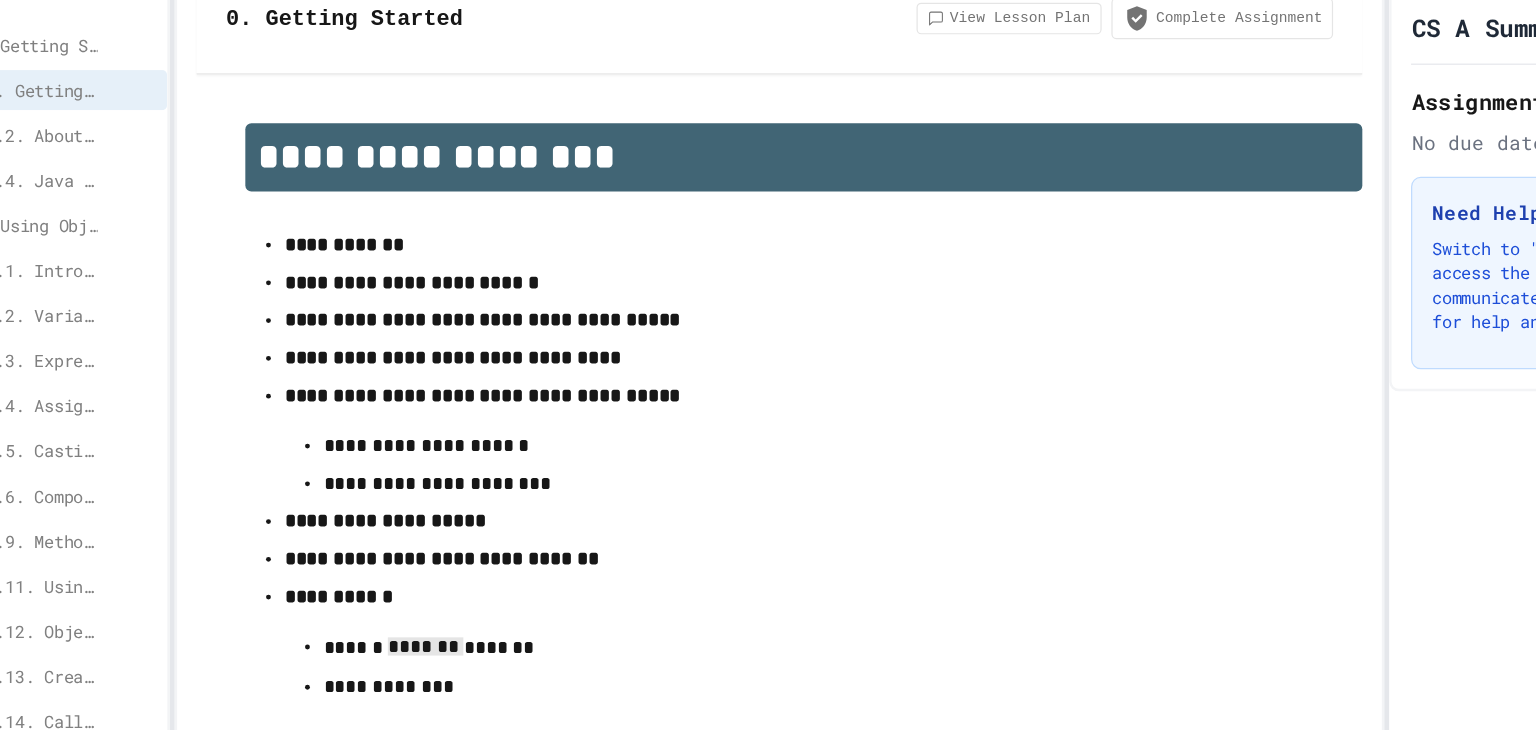 click on "**********" at bounding box center (788, 1091) 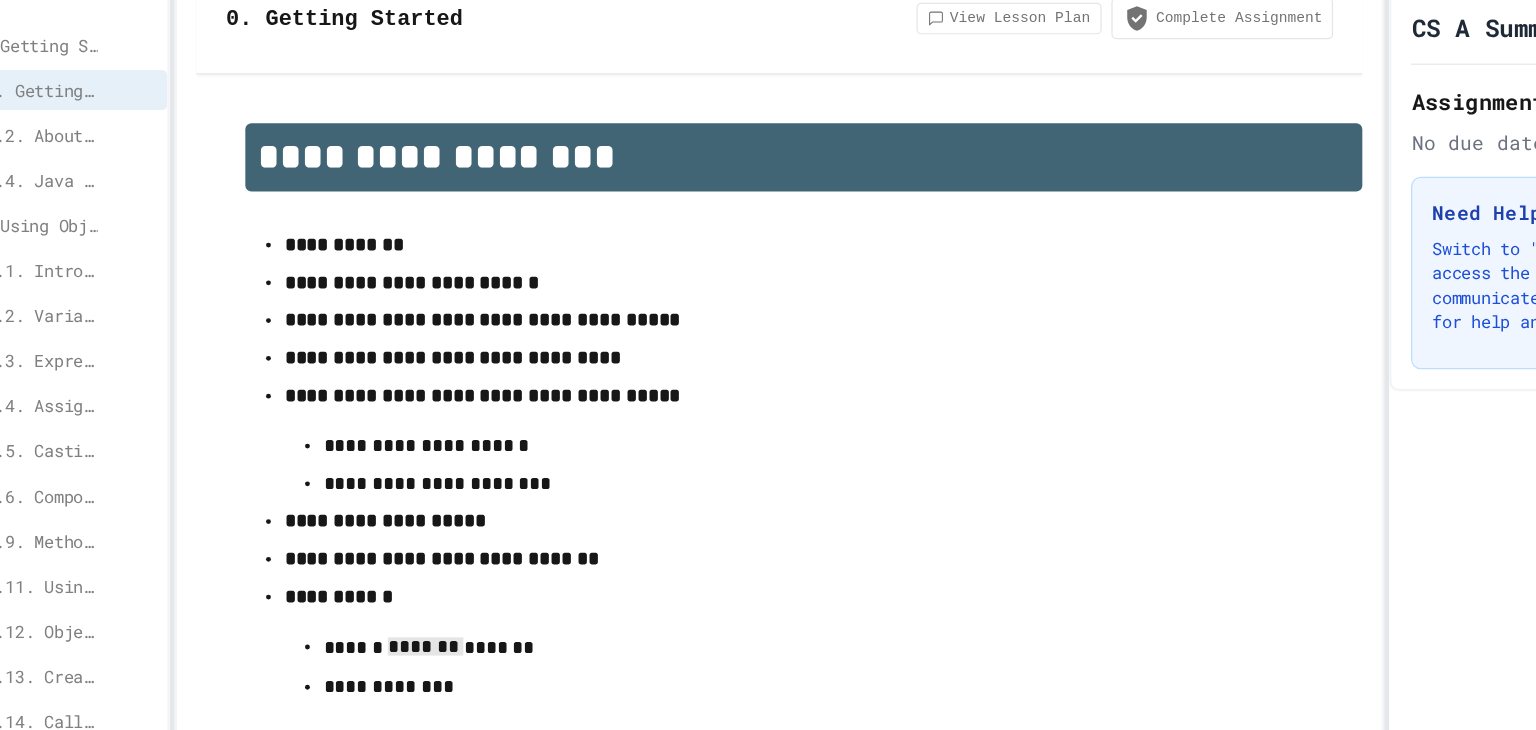 scroll, scrollTop: 2624, scrollLeft: 0, axis: vertical 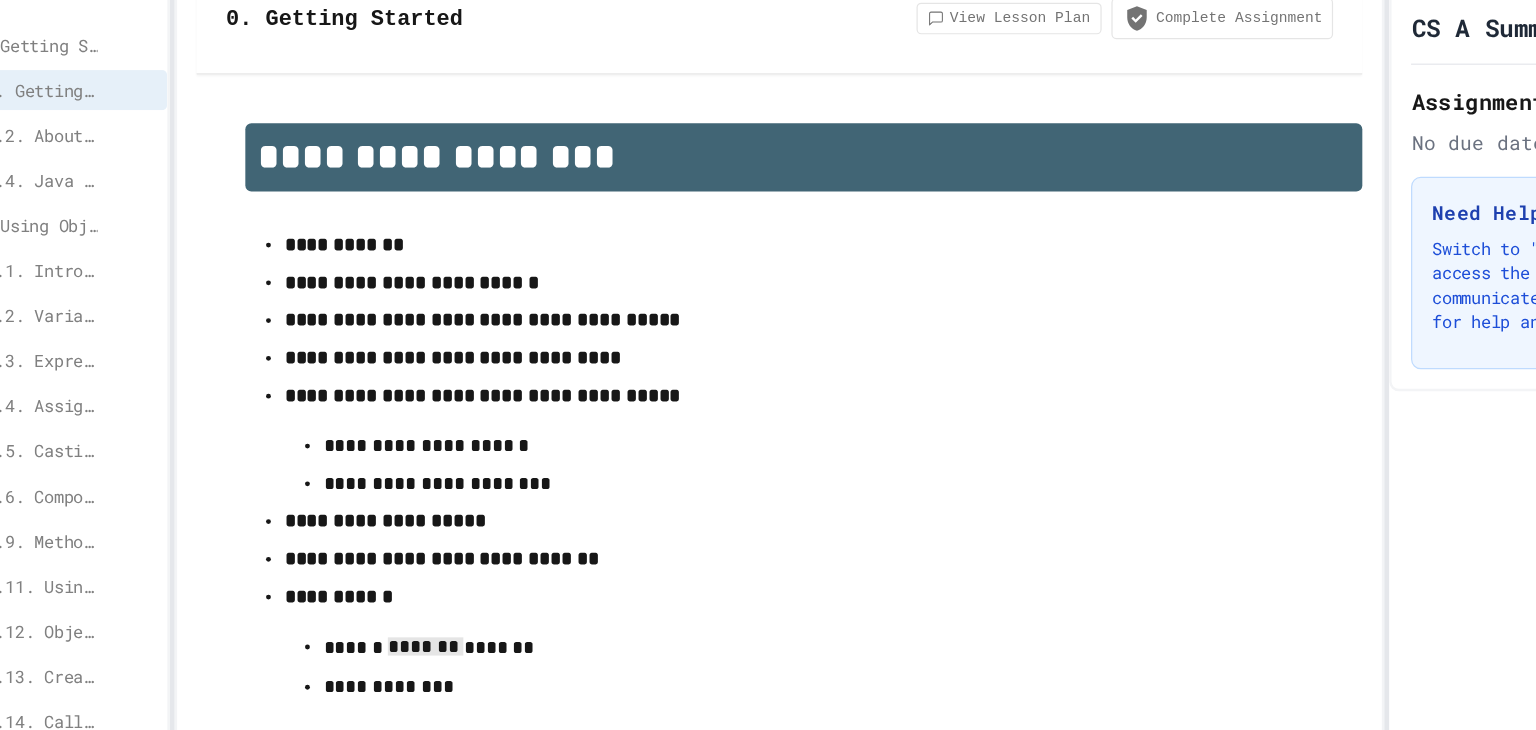 click on "**********" at bounding box center [607, 1071] 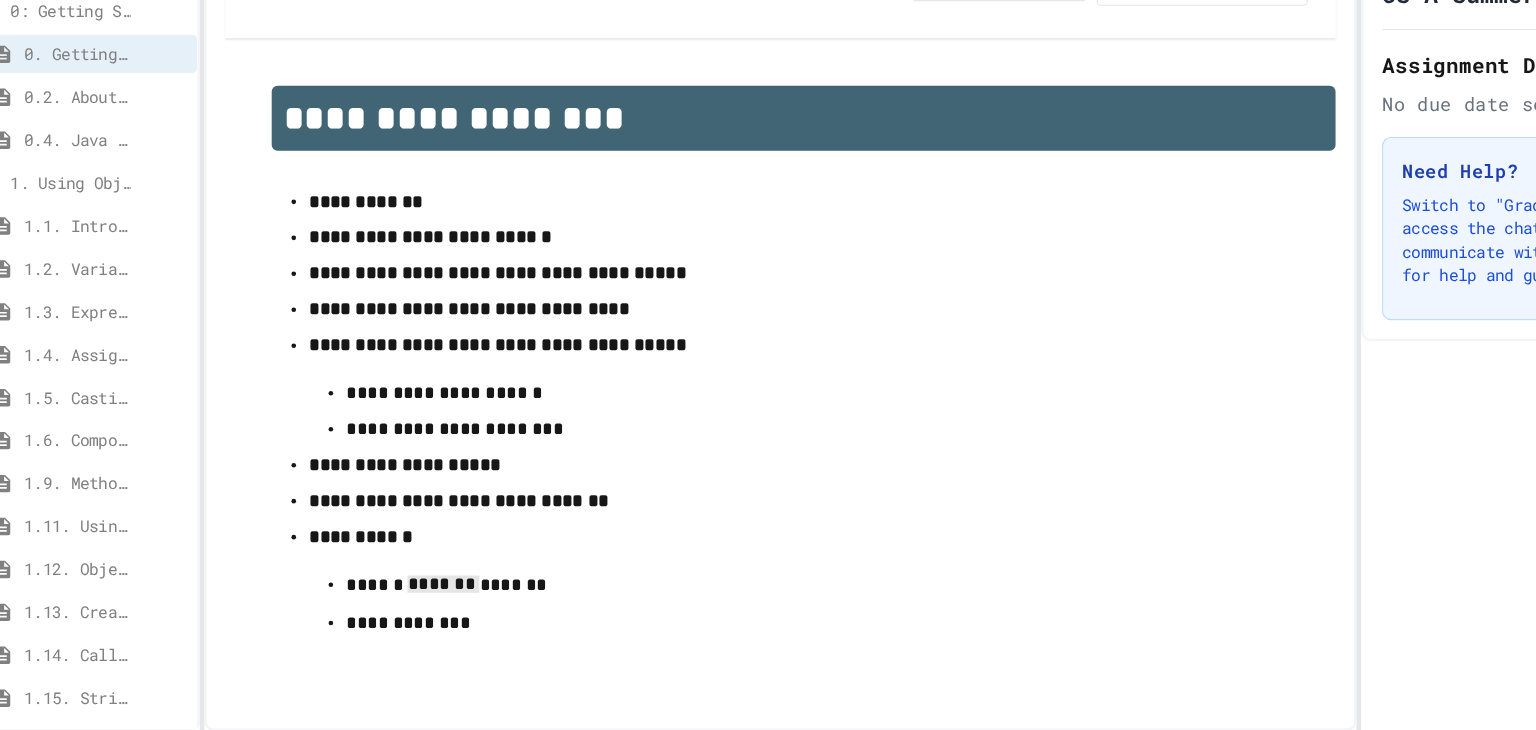scroll, scrollTop: 0, scrollLeft: 0, axis: both 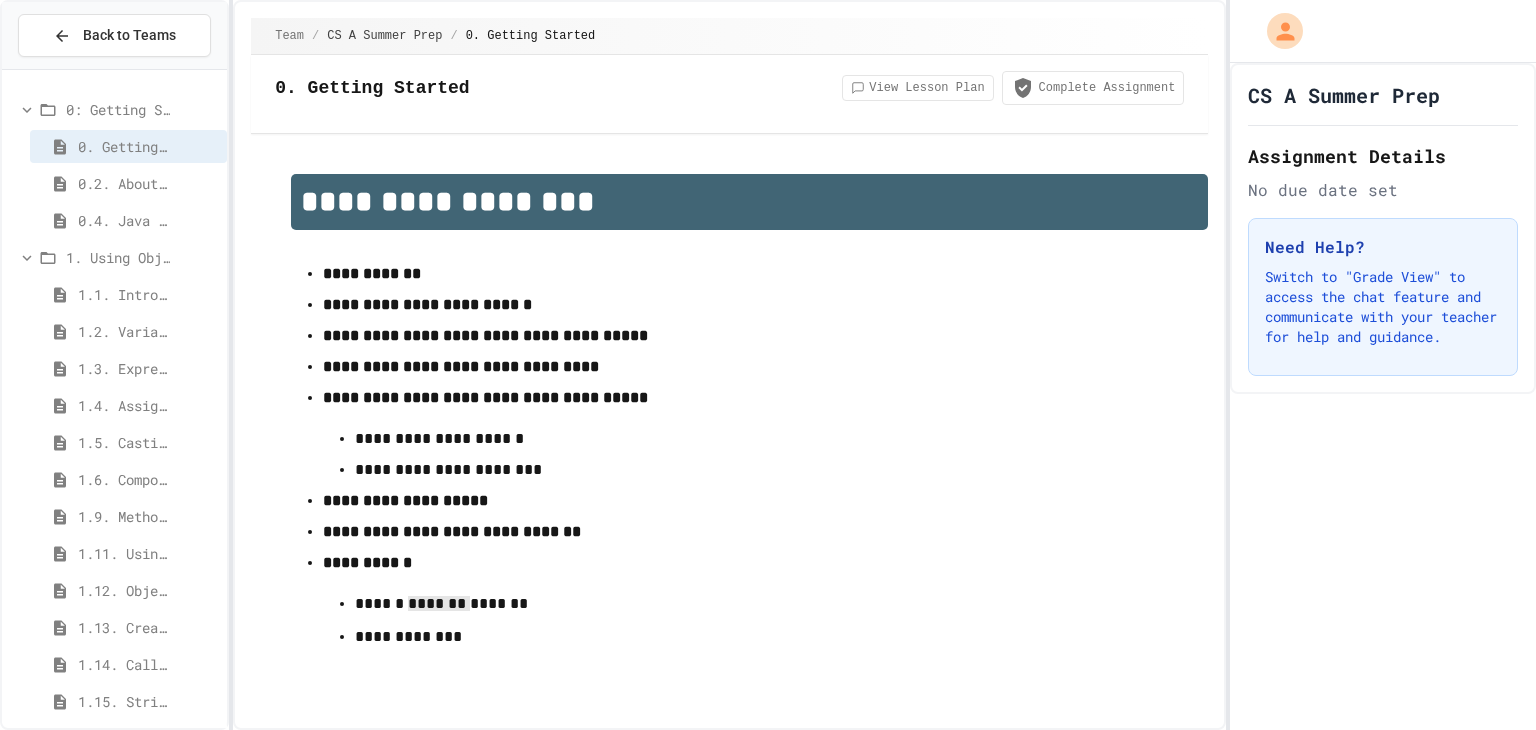 click 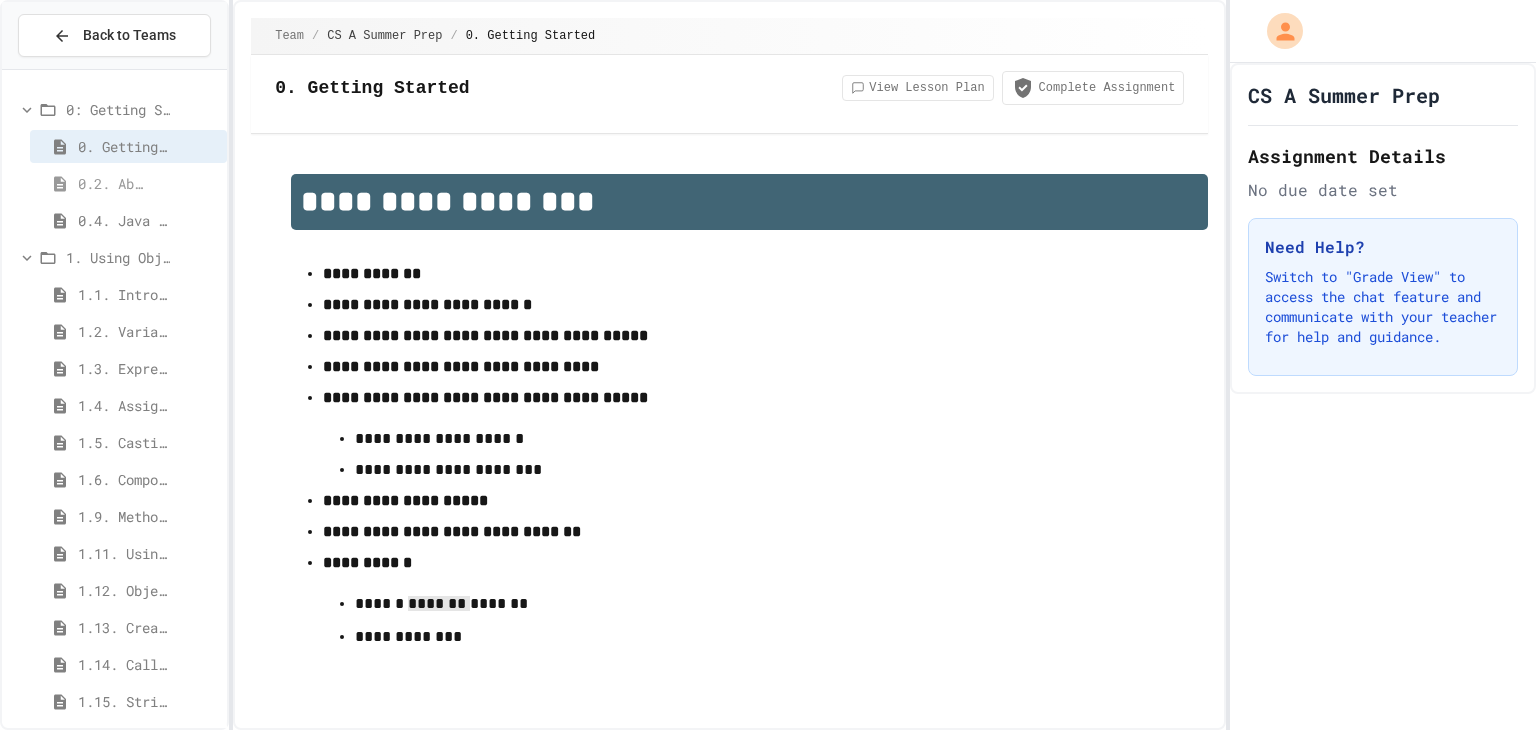 click on "0.2. About the AP CSA Exam" at bounding box center [113, 183] 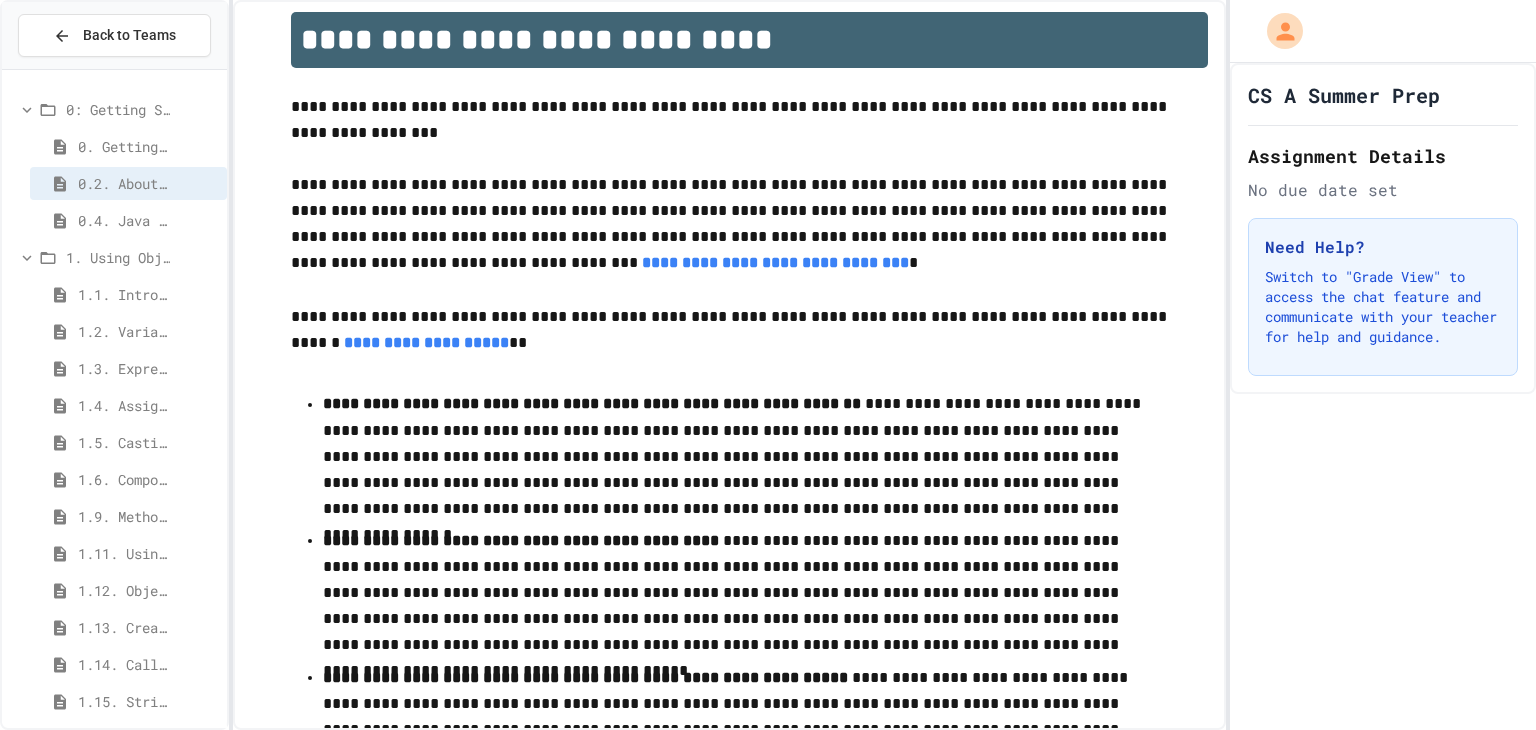 scroll, scrollTop: 144, scrollLeft: 0, axis: vertical 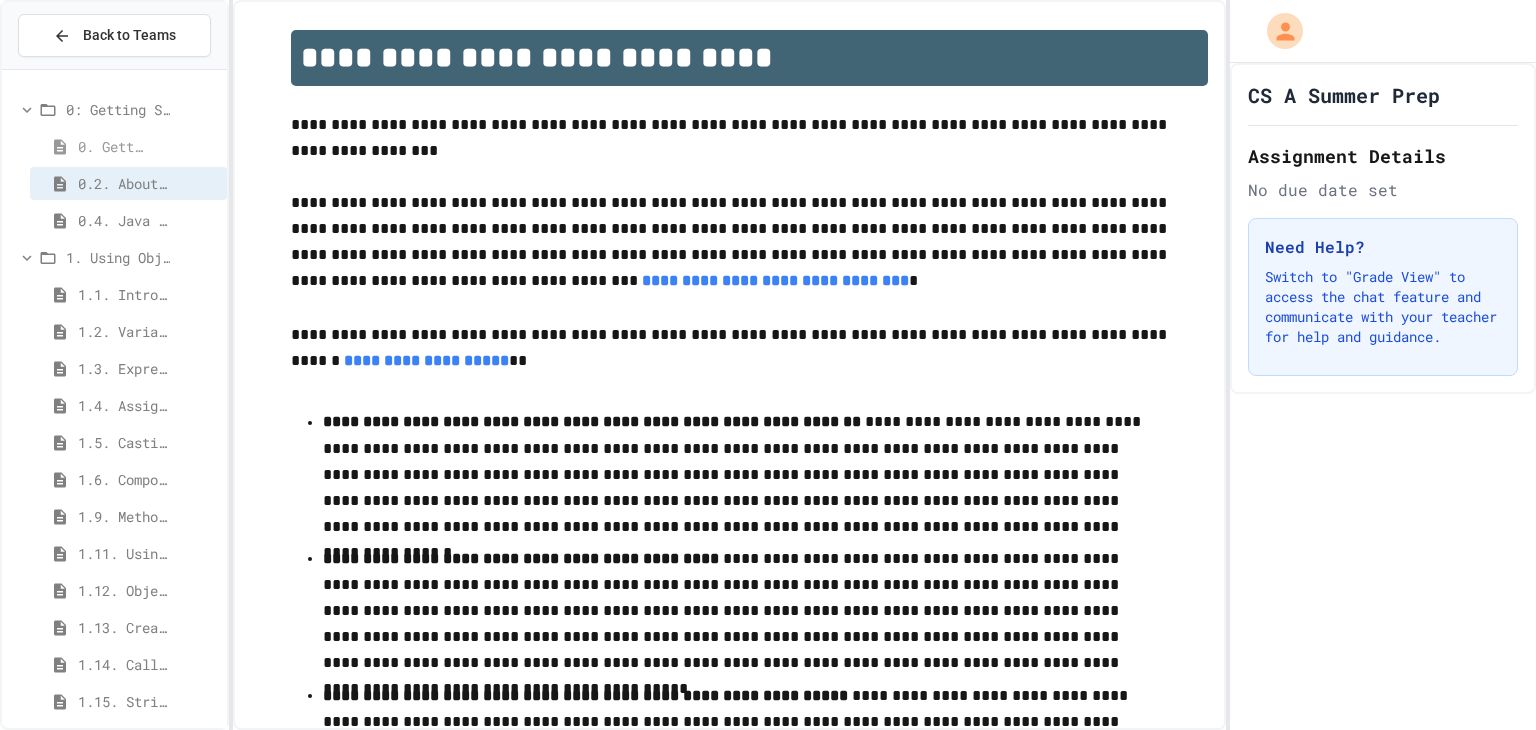 click on "0. Getting Started" at bounding box center (128, 146) 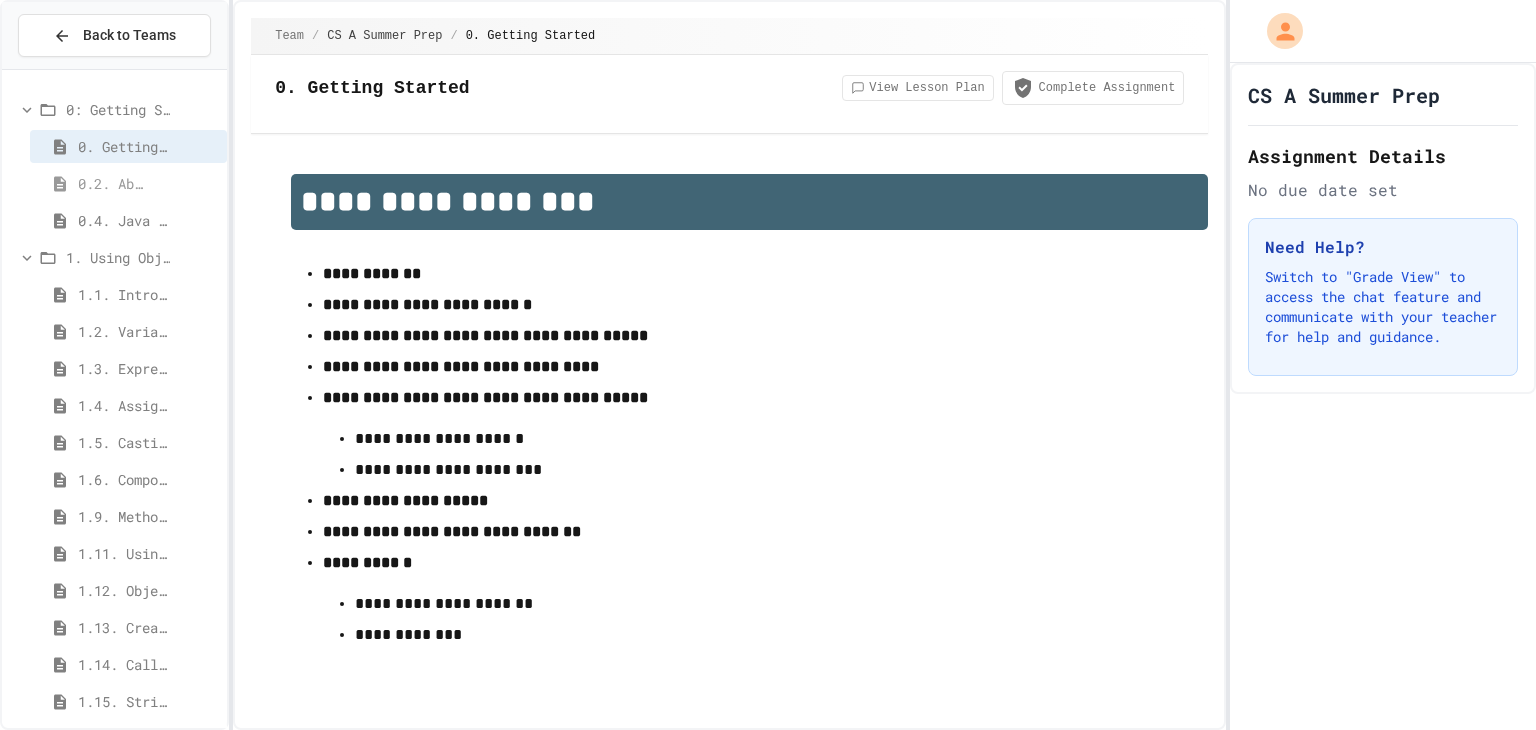 click on "0.2. About the AP CSA Exam" at bounding box center (113, 183) 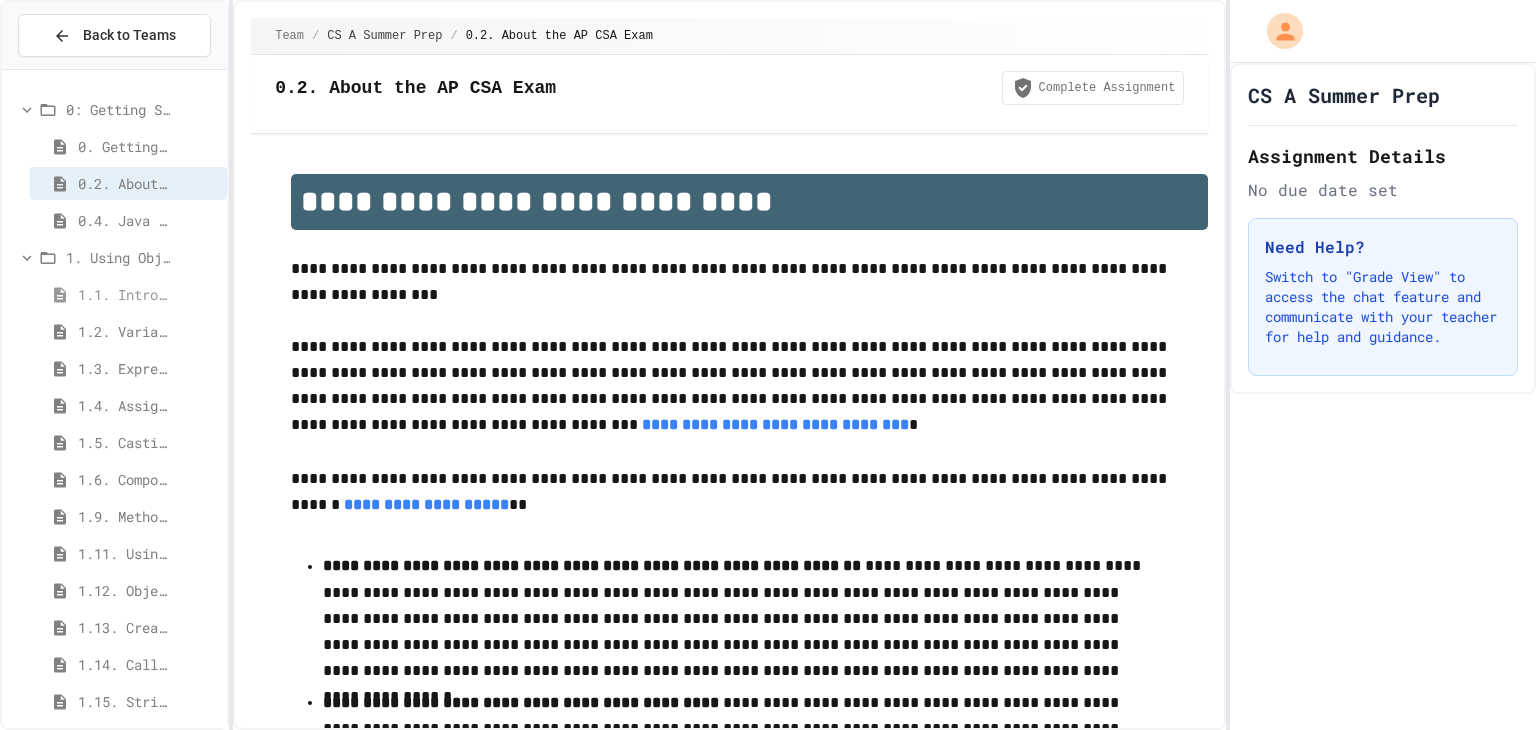click on "1.1. Introduction to Algorithms, Programming, and Compilers" at bounding box center [128, 294] 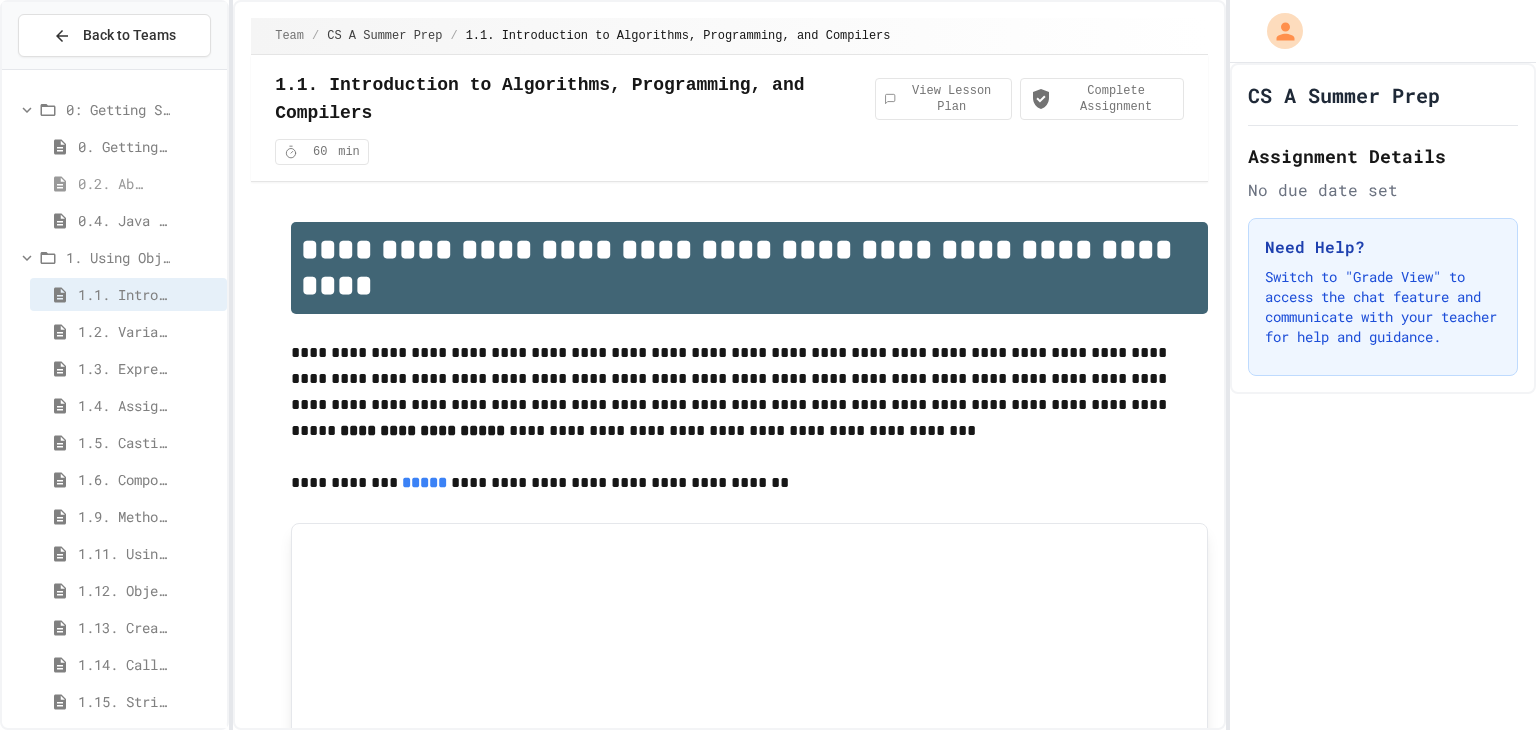 click on "0.2. About the AP CSA Exam" at bounding box center (113, 183) 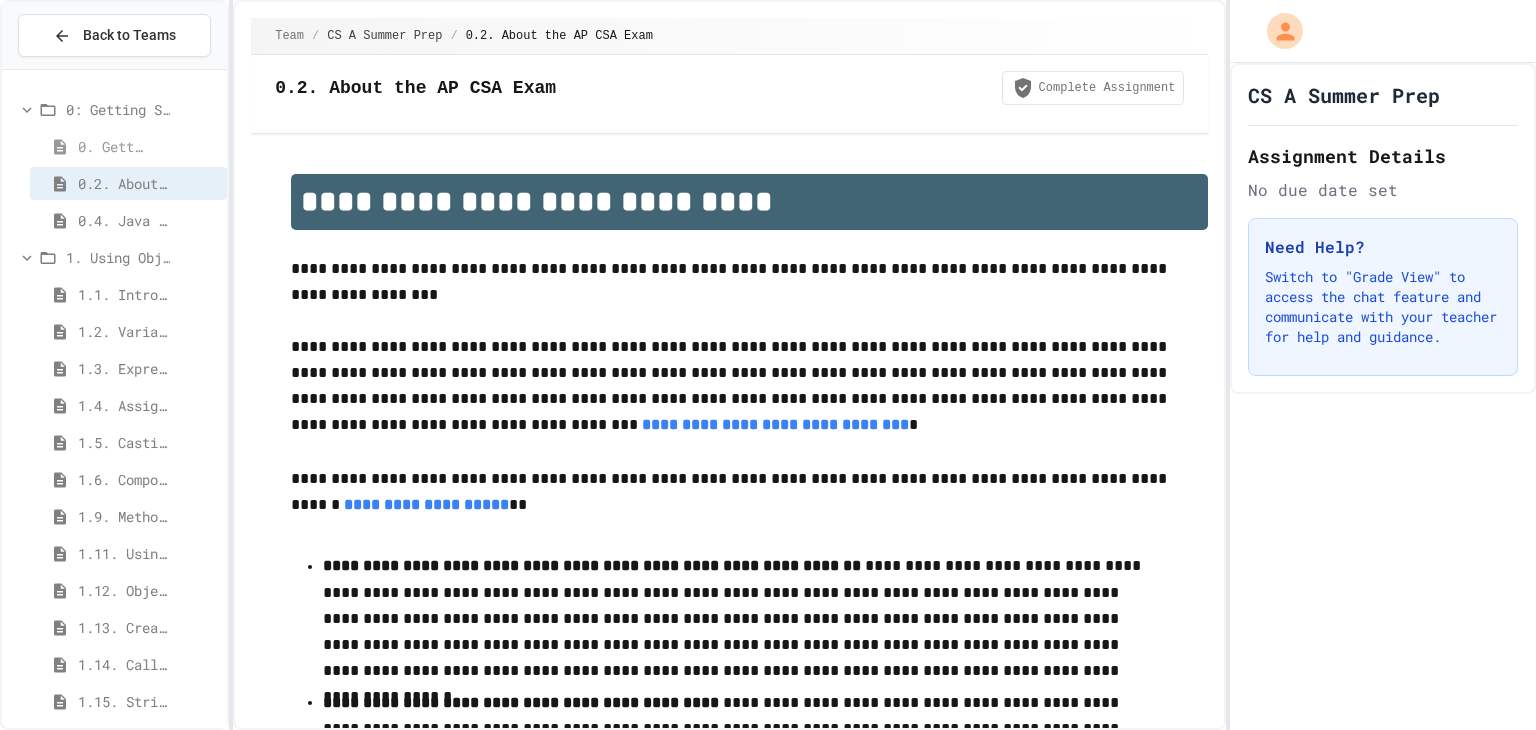 click on "0. Getting Started" at bounding box center [113, 146] 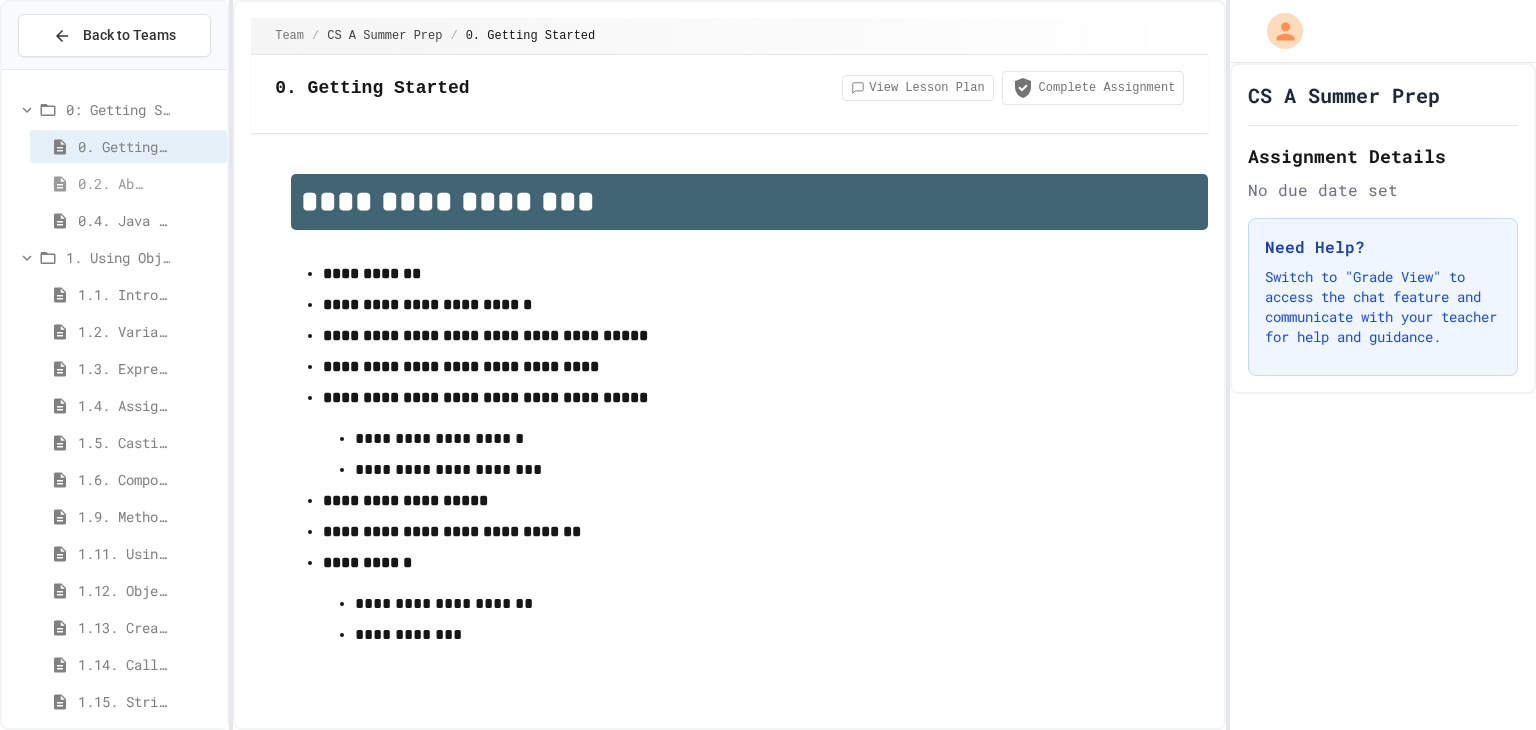 click on "0.2. About the AP CSA Exam" at bounding box center [113, 183] 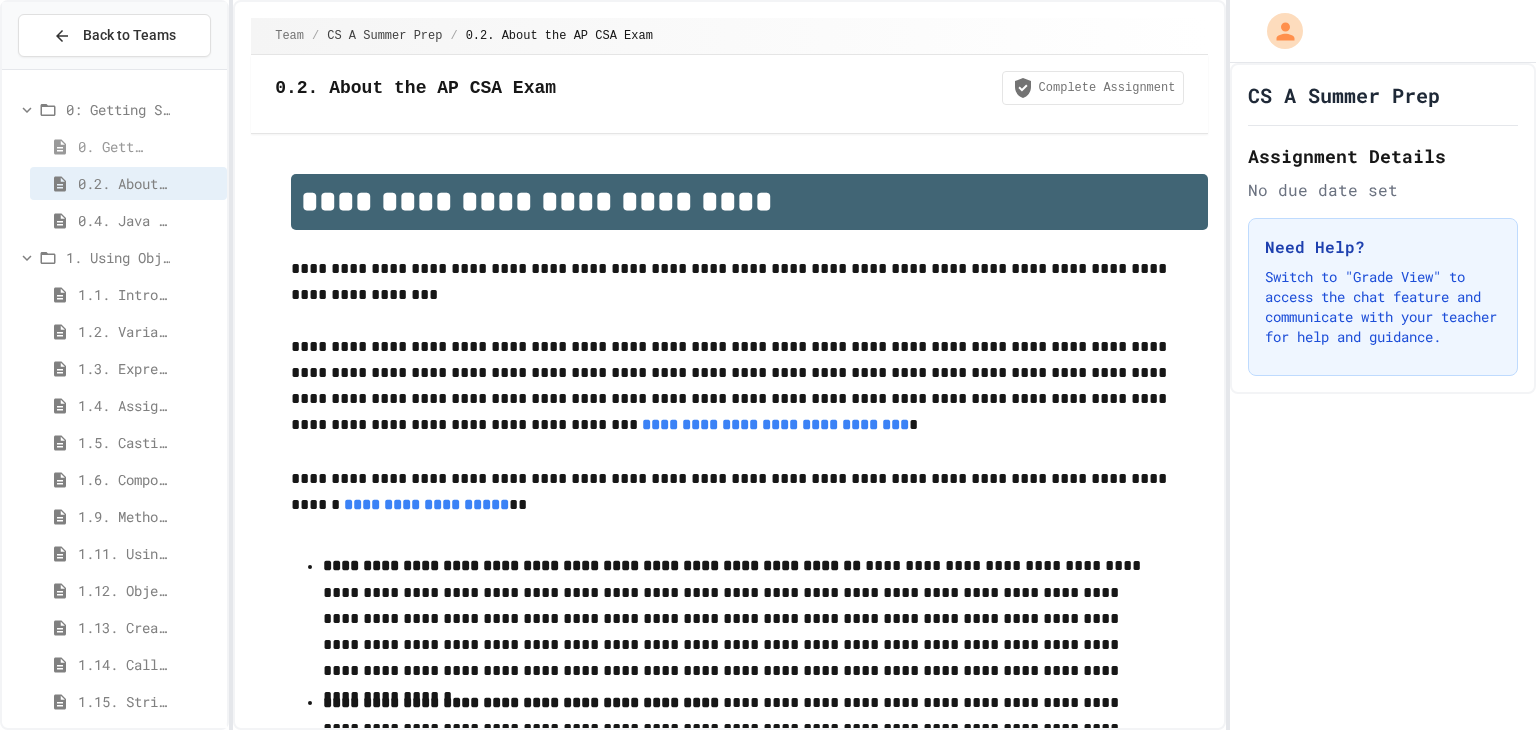 click on "0. Getting Started" at bounding box center [113, 146] 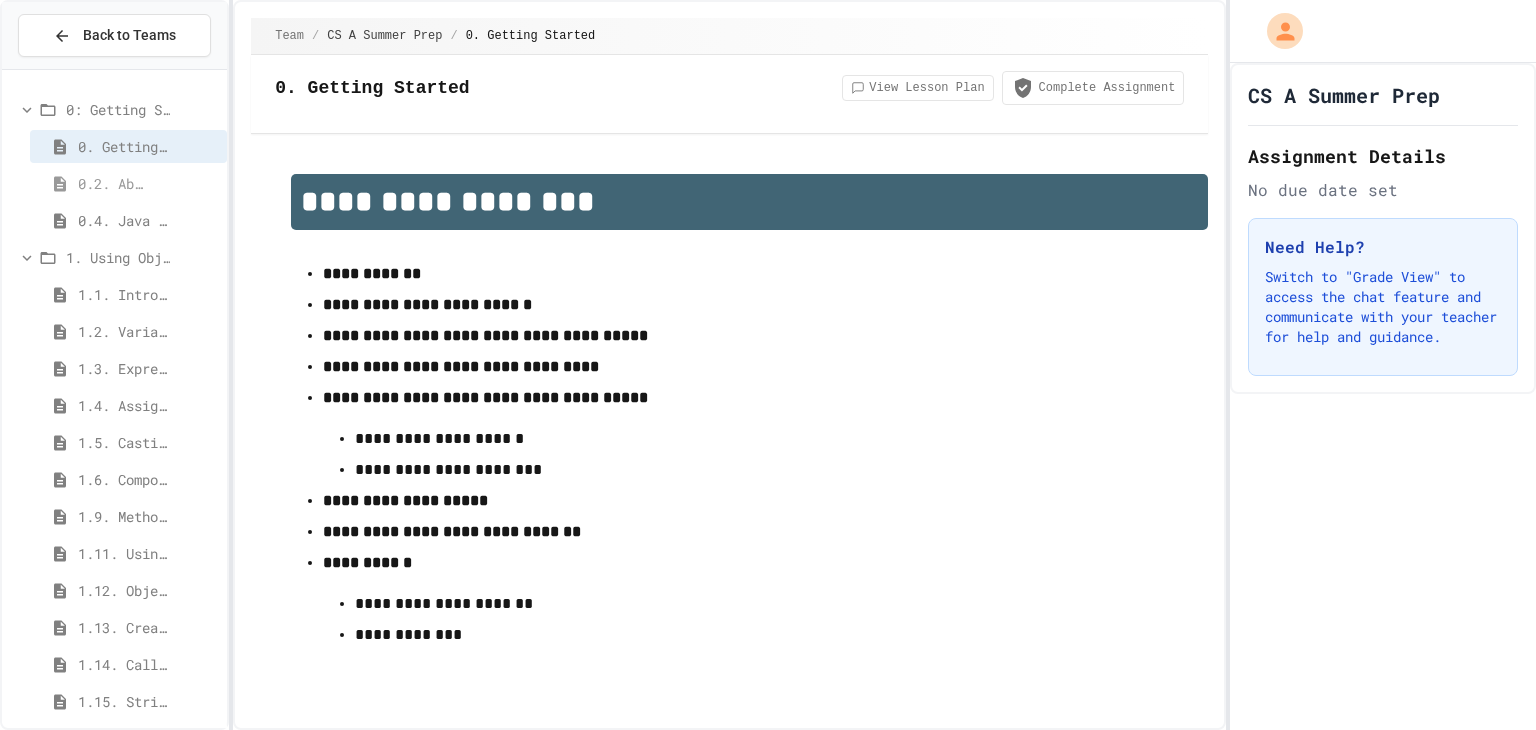 click on "0.2. About the AP CSA Exam" at bounding box center (113, 183) 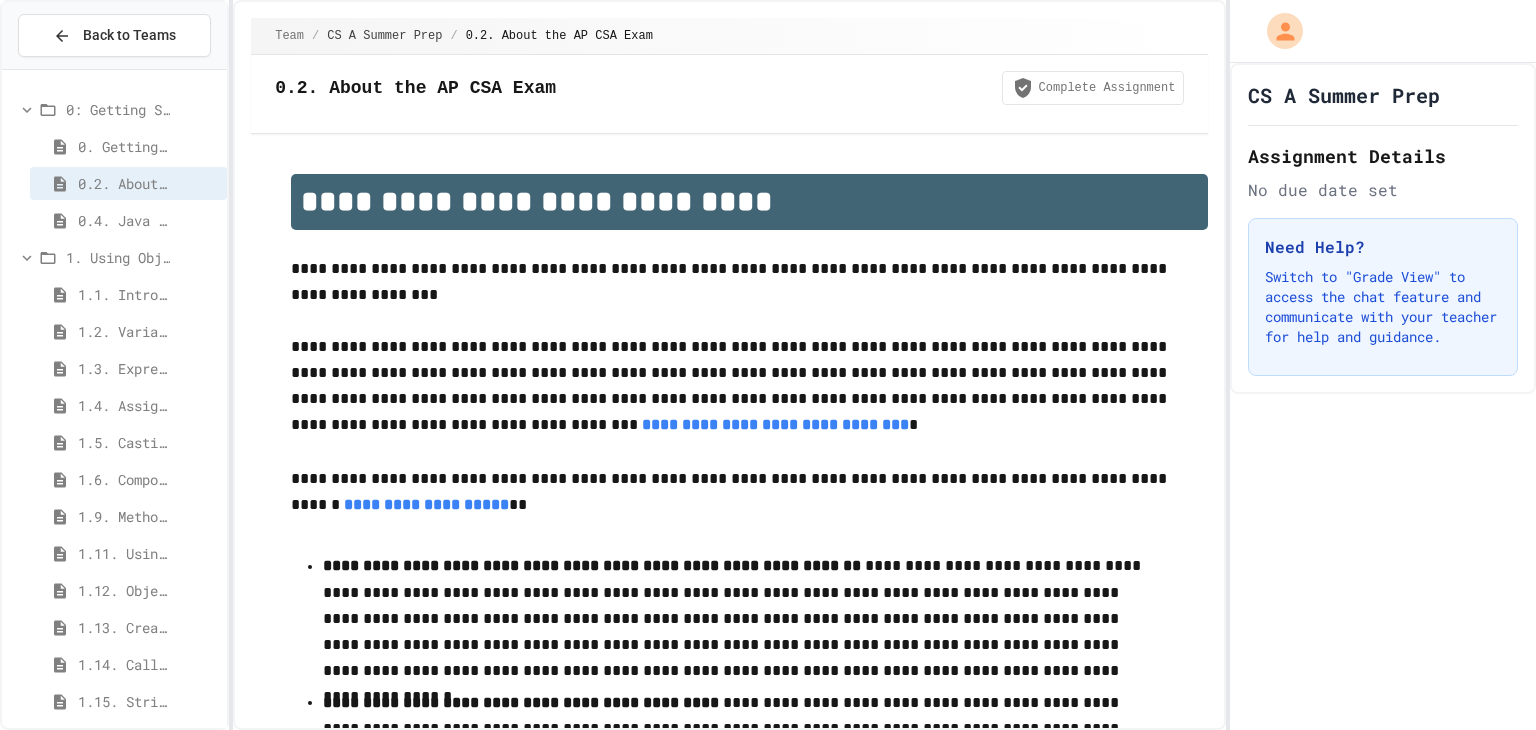 click on "0.2. About the AP CSA Exam" at bounding box center [415, 88] 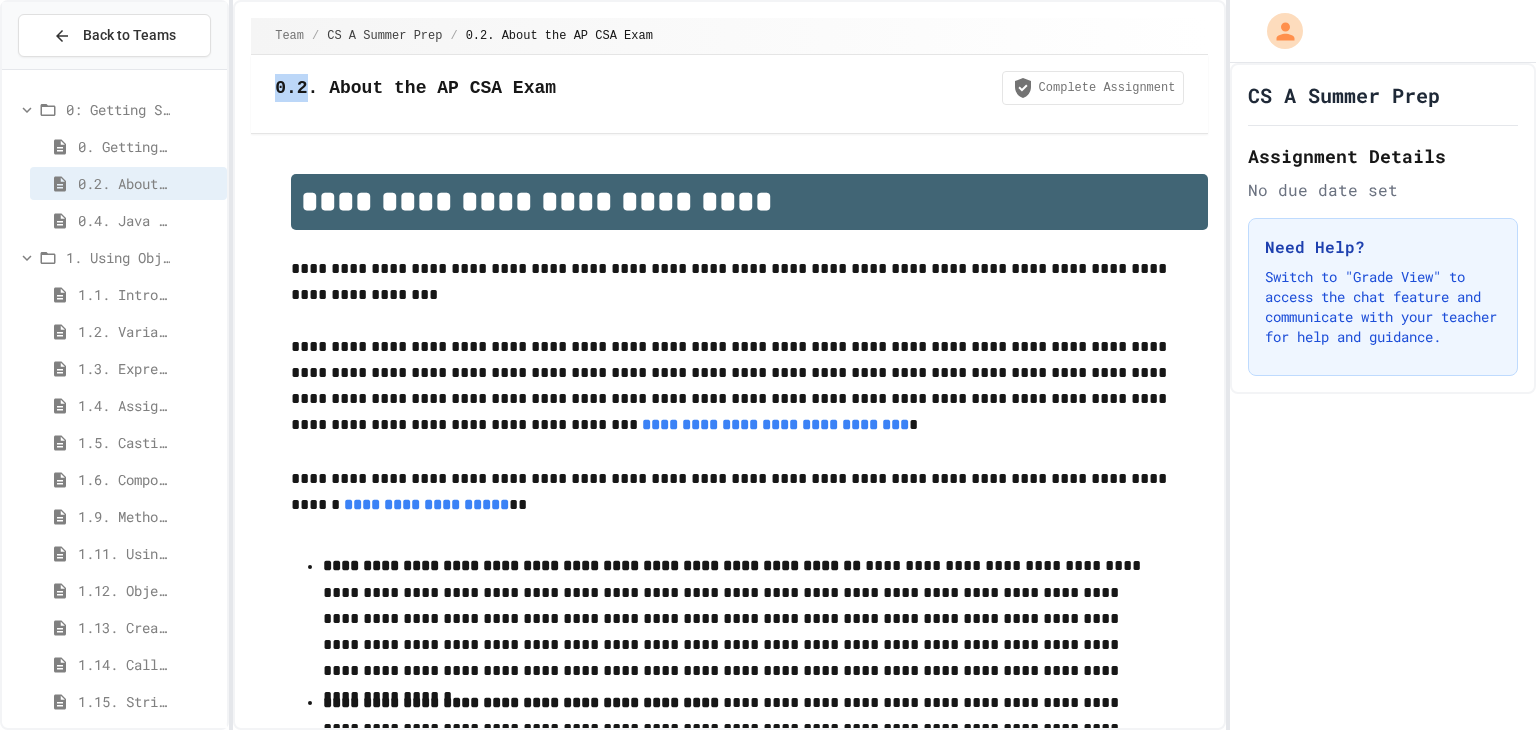 click on "0.2. About the AP CSA Exam" at bounding box center (415, 88) 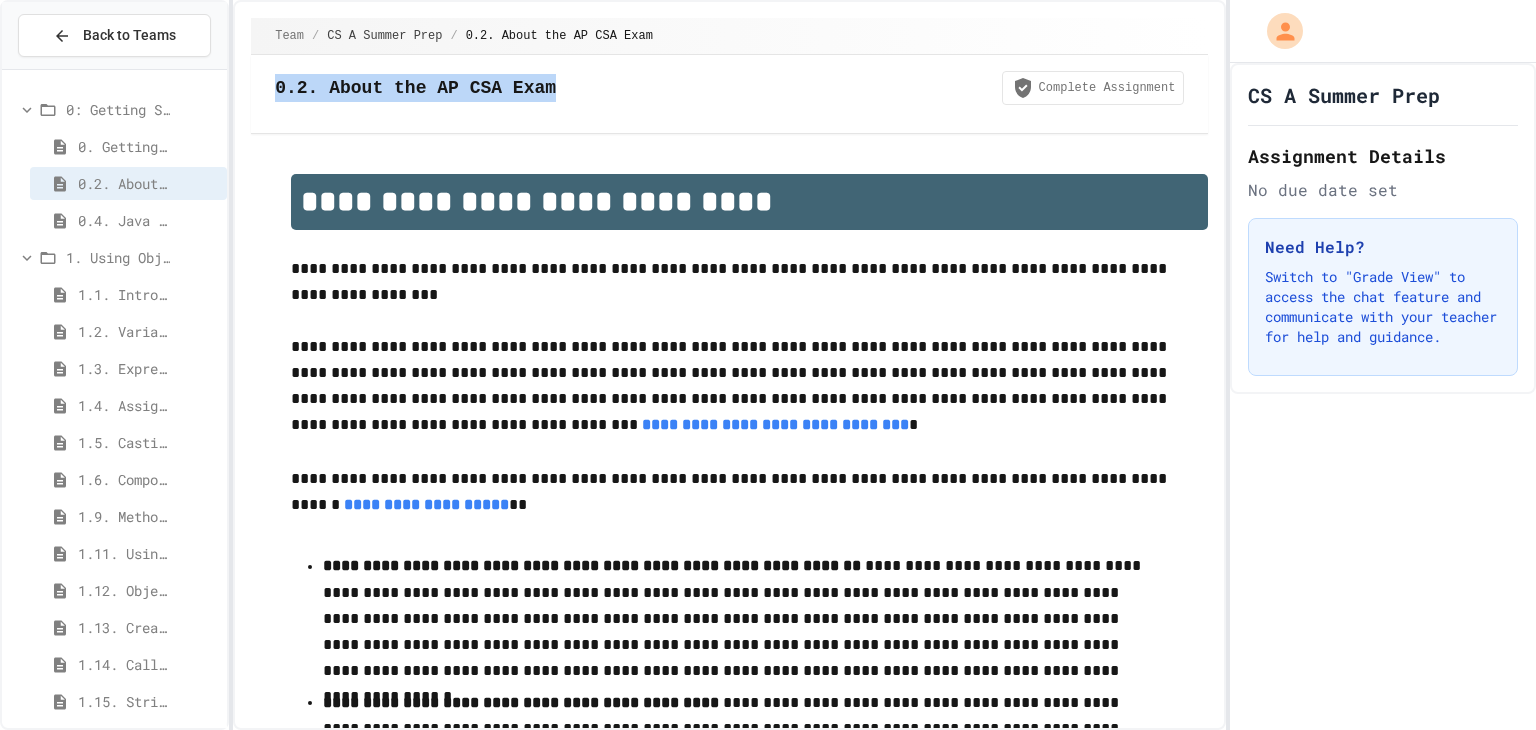 click on "0.2. About the AP CSA Exam" at bounding box center [415, 88] 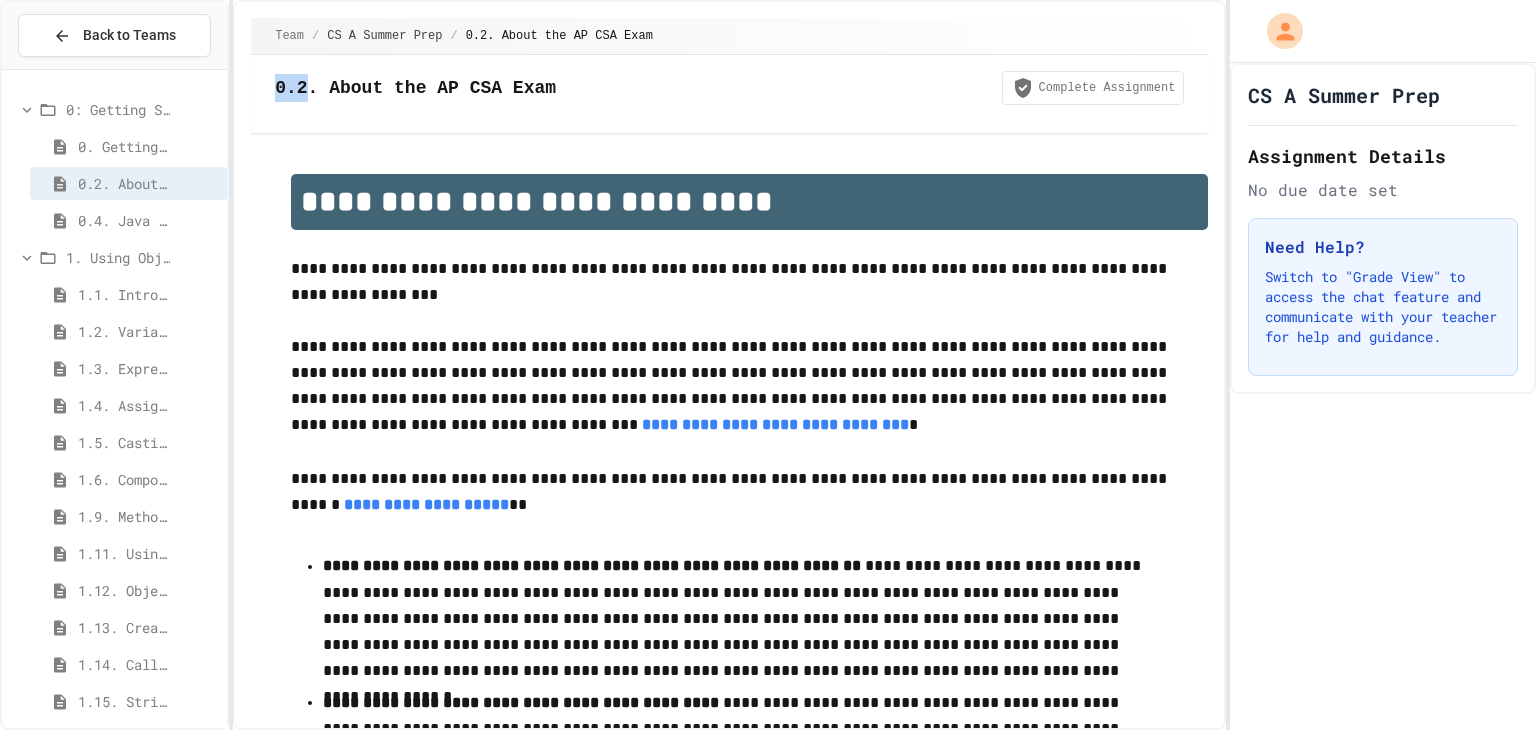 click on "0.2. About the AP CSA Exam" at bounding box center (415, 88) 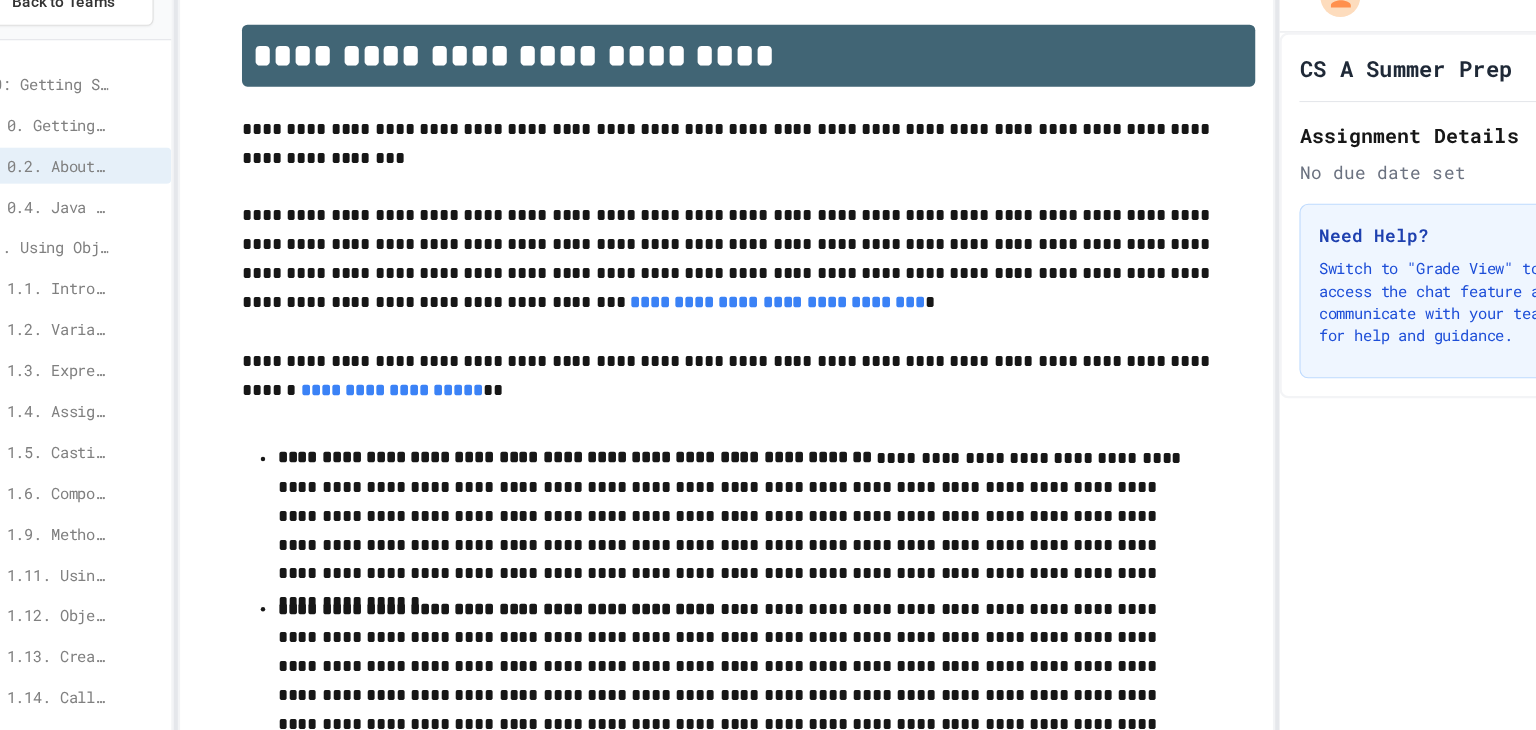 scroll, scrollTop: 124, scrollLeft: 0, axis: vertical 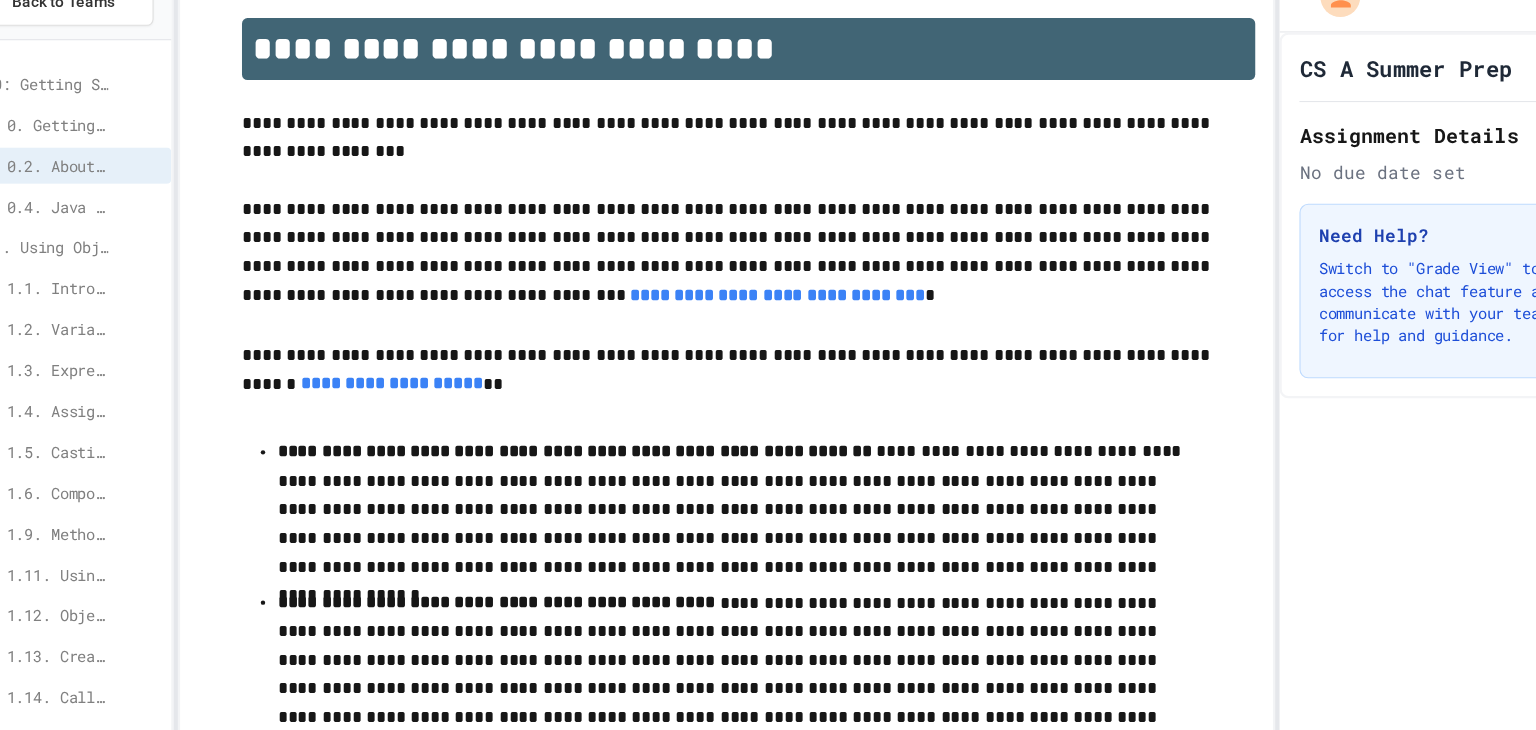 click on "**********" at bounding box center (775, 300) 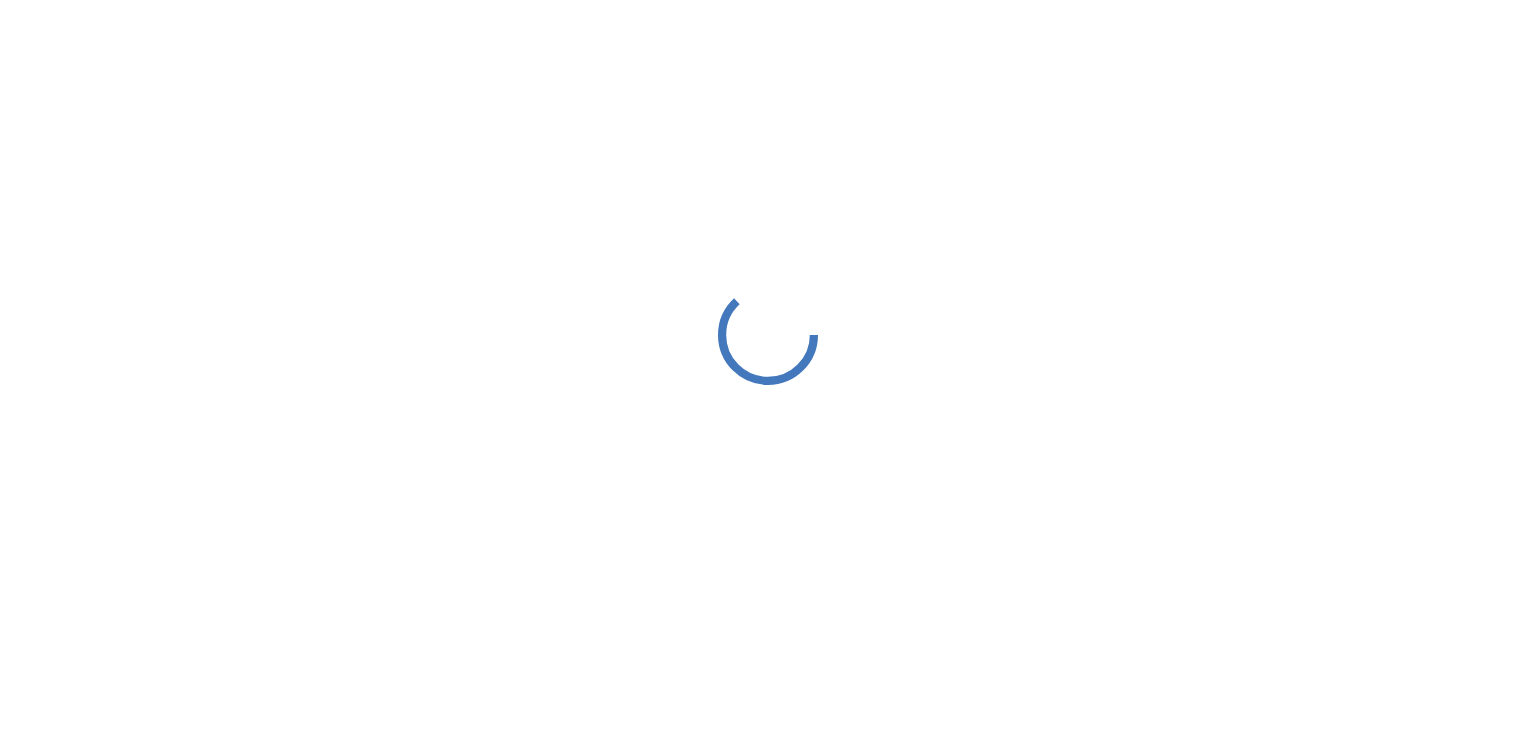 scroll, scrollTop: 0, scrollLeft: 0, axis: both 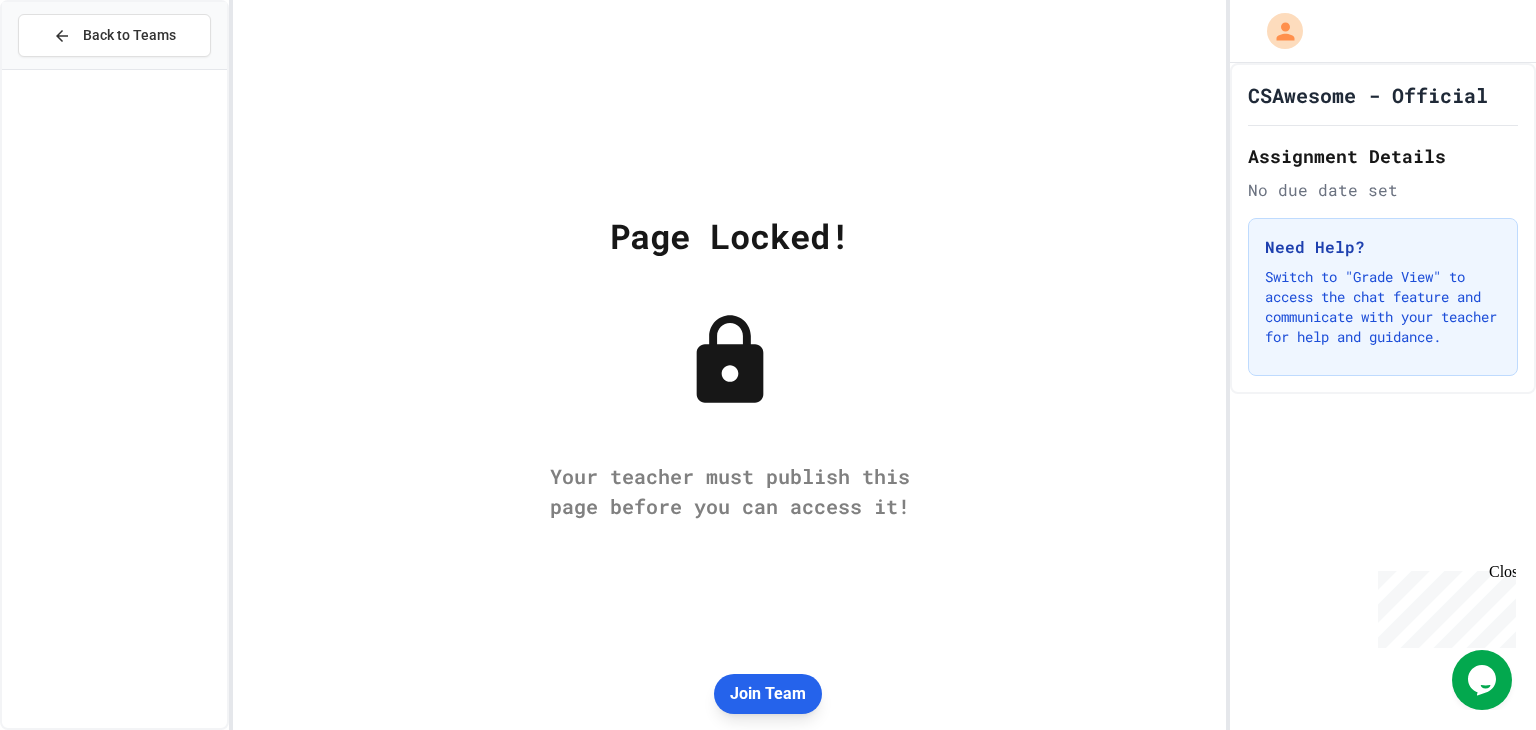 click on "Join Team" at bounding box center [768, 694] 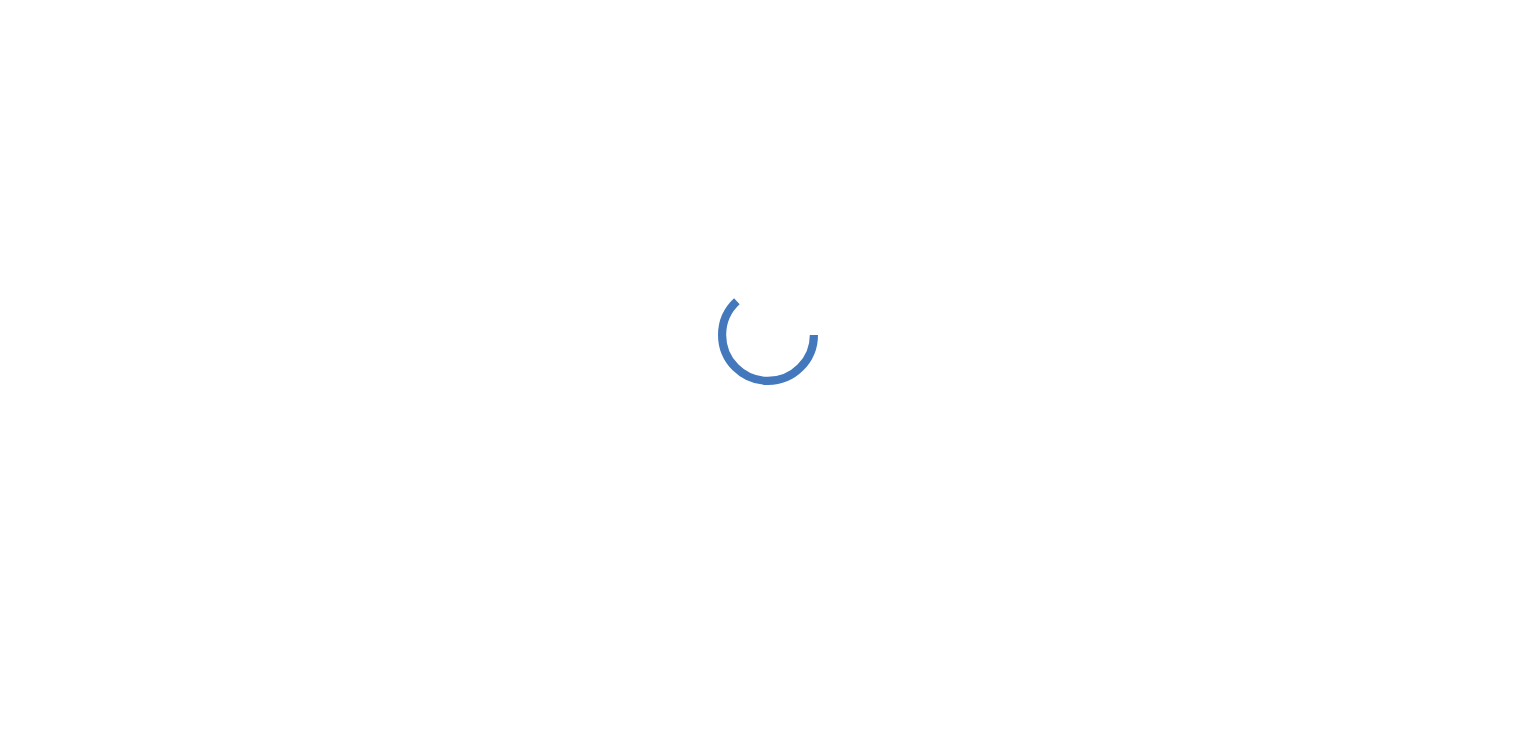 scroll, scrollTop: 0, scrollLeft: 0, axis: both 